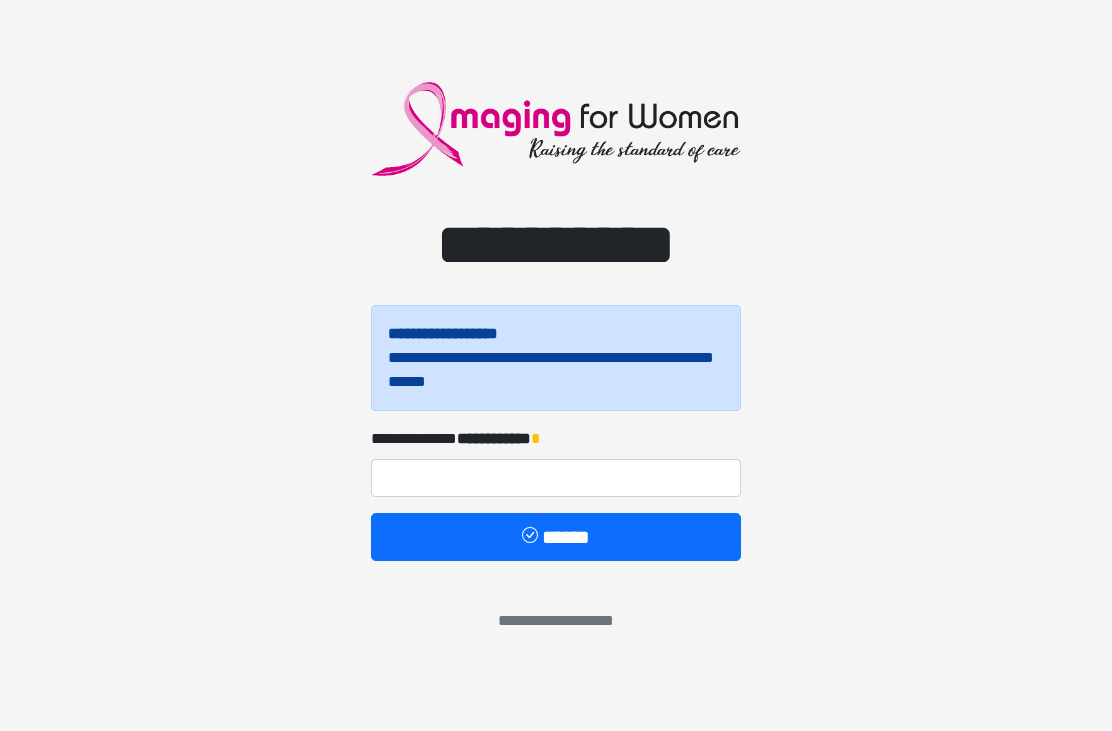 scroll, scrollTop: 0, scrollLeft: 0, axis: both 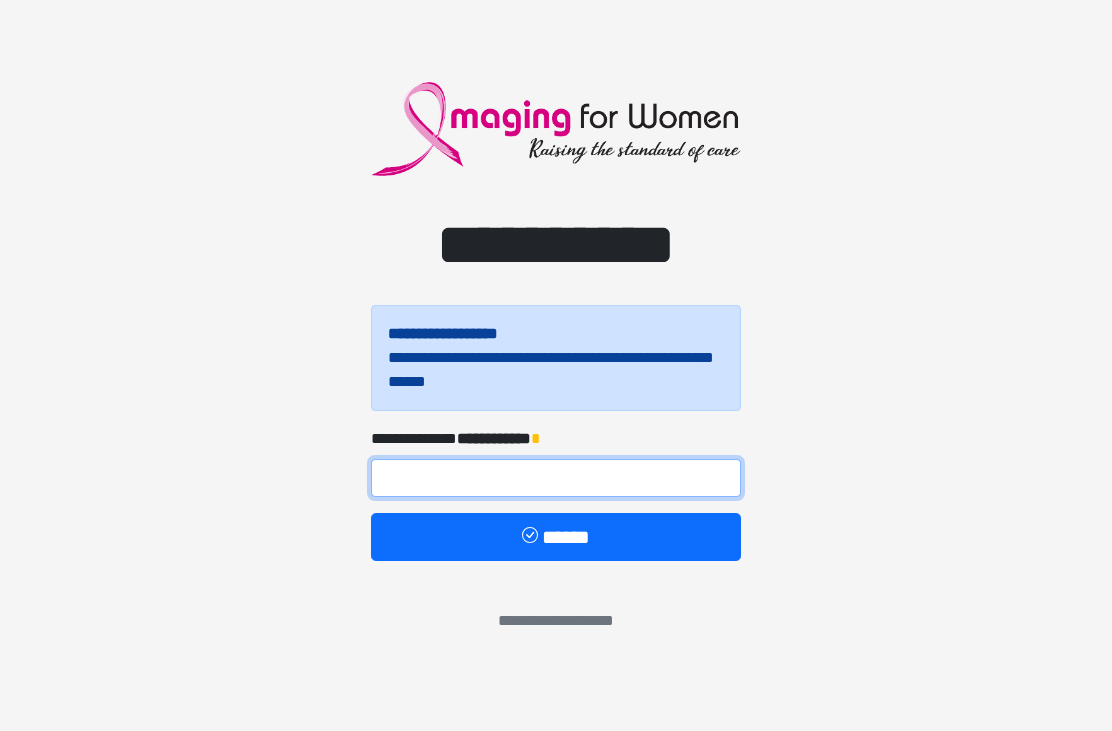 click at bounding box center [556, 478] 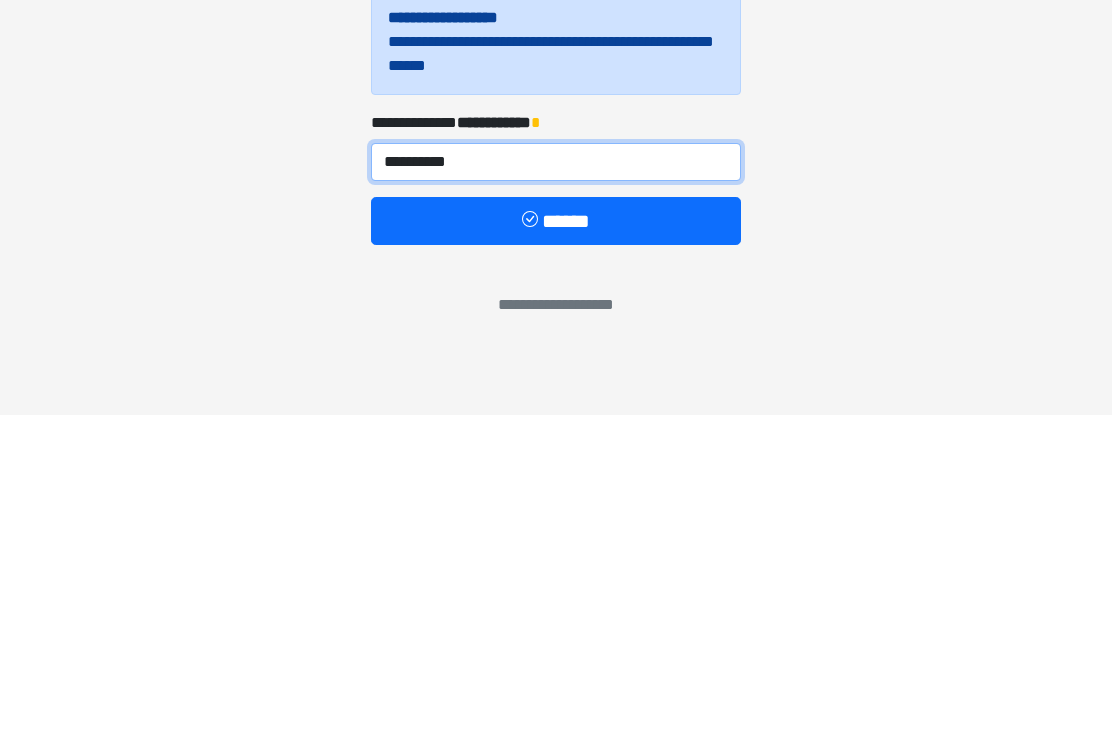 type on "**********" 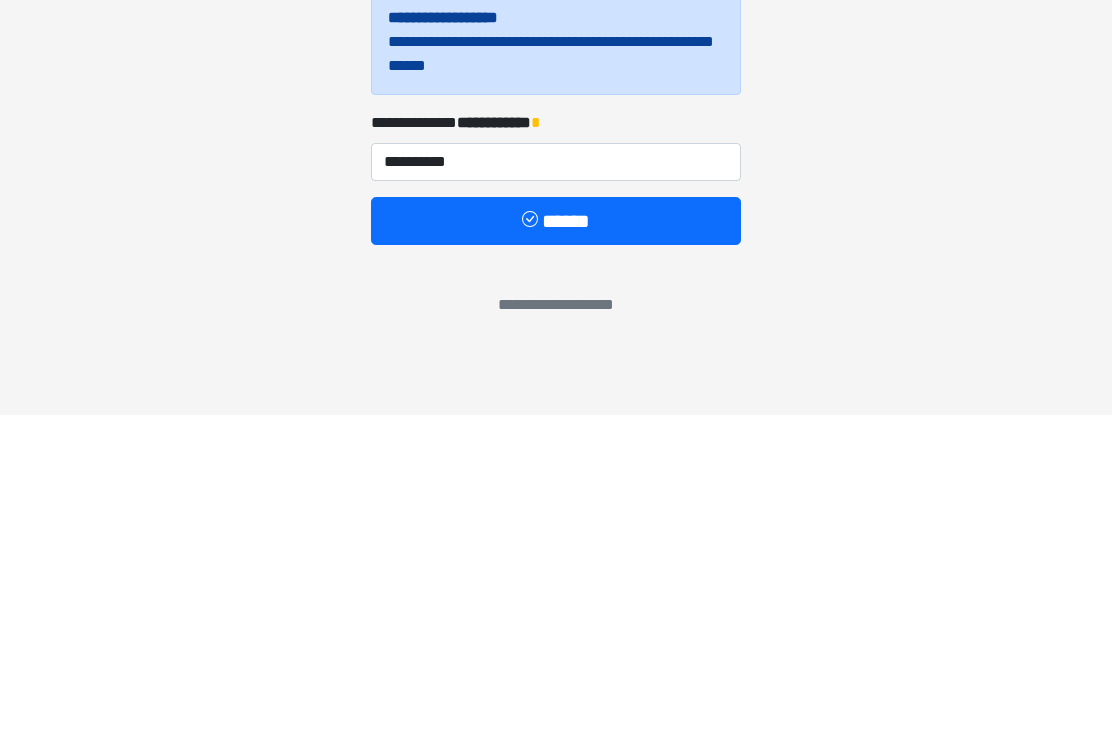 click on "******" at bounding box center (556, 537) 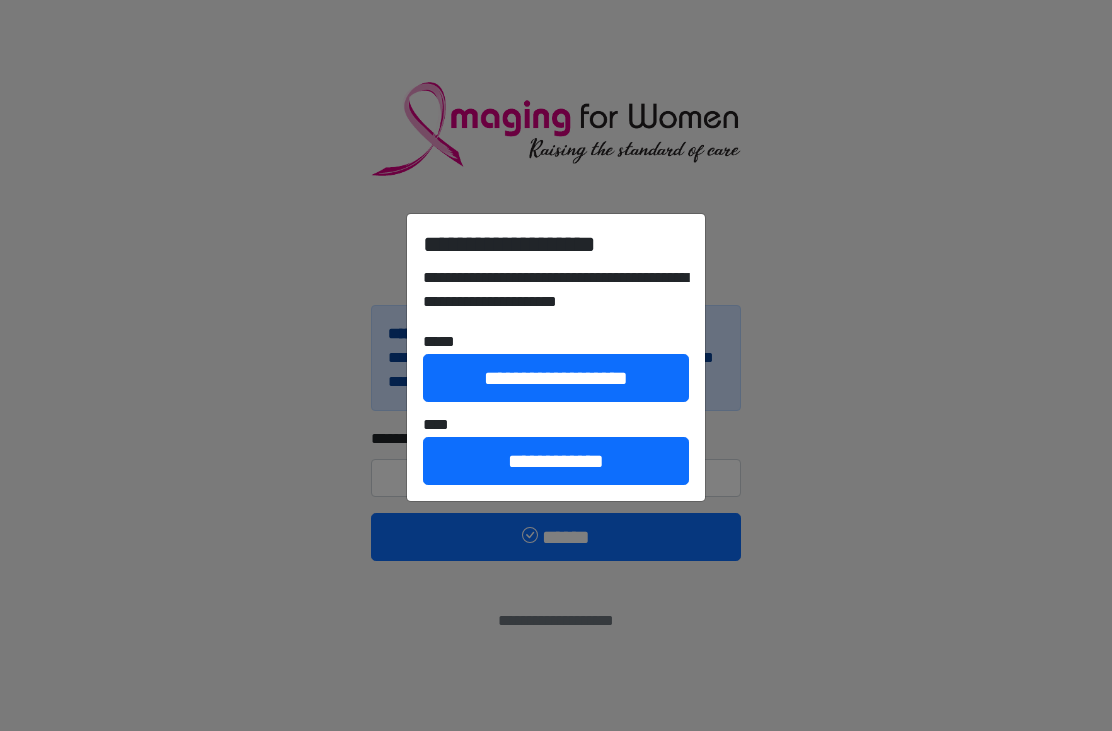 click on "**********" at bounding box center [556, 378] 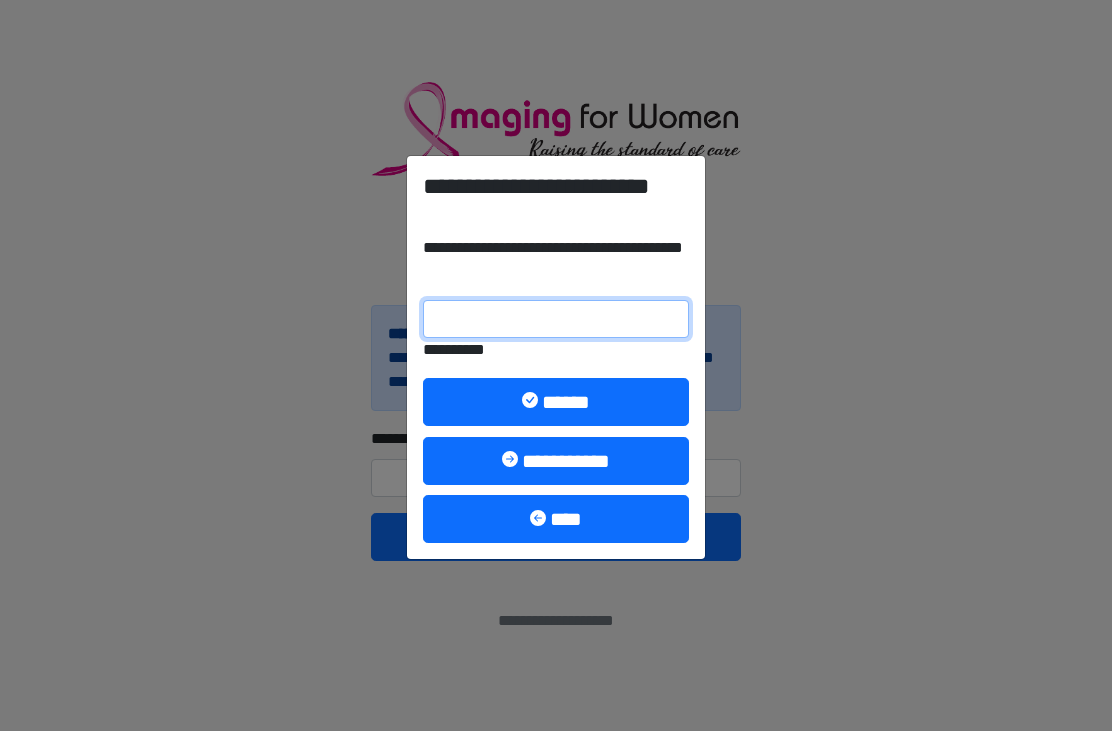 click on "**********" at bounding box center (556, 319) 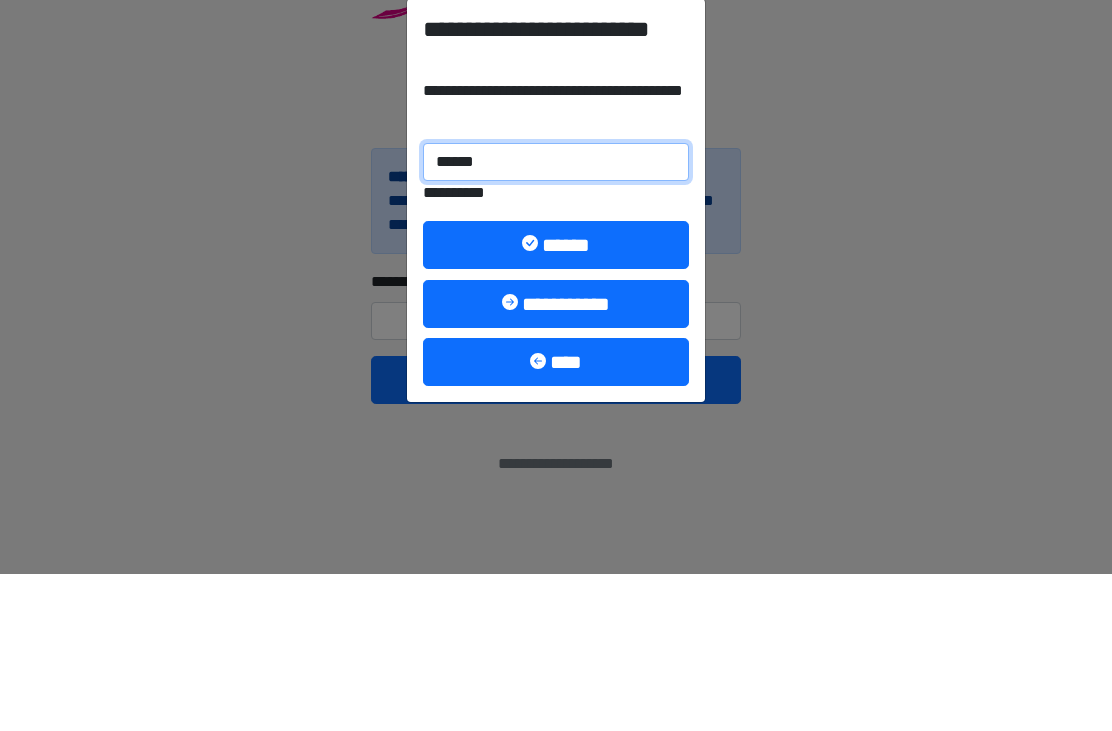 type on "******" 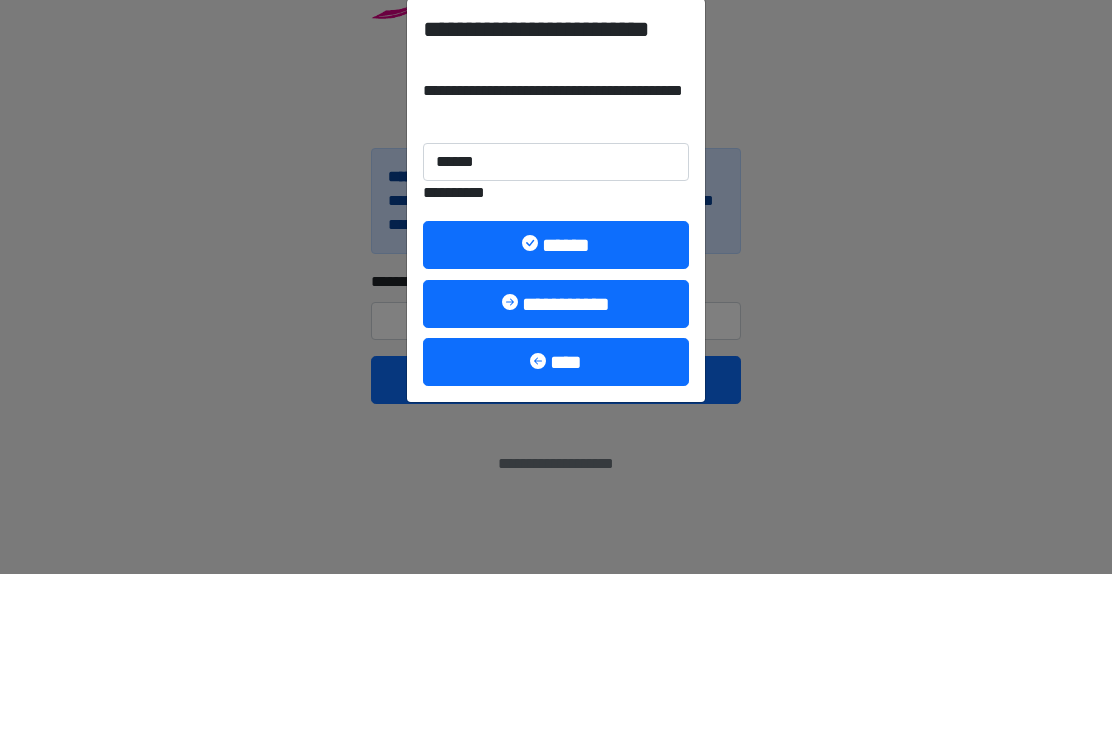 click on "******" at bounding box center (556, 402) 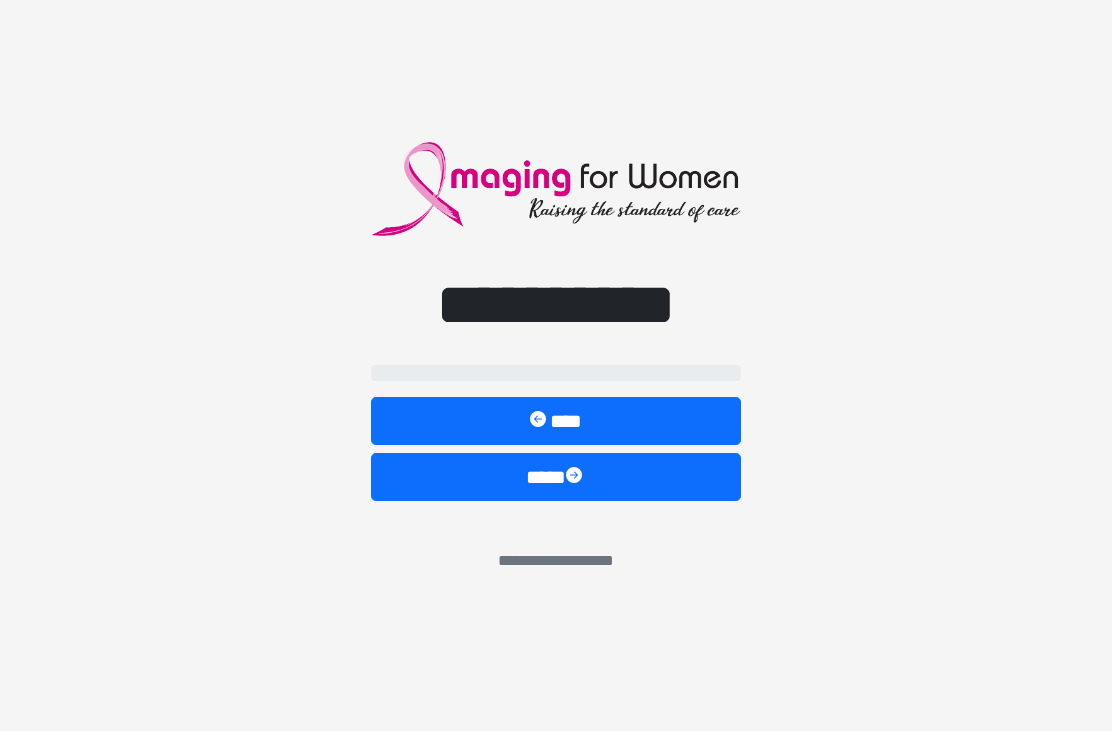 select on "**" 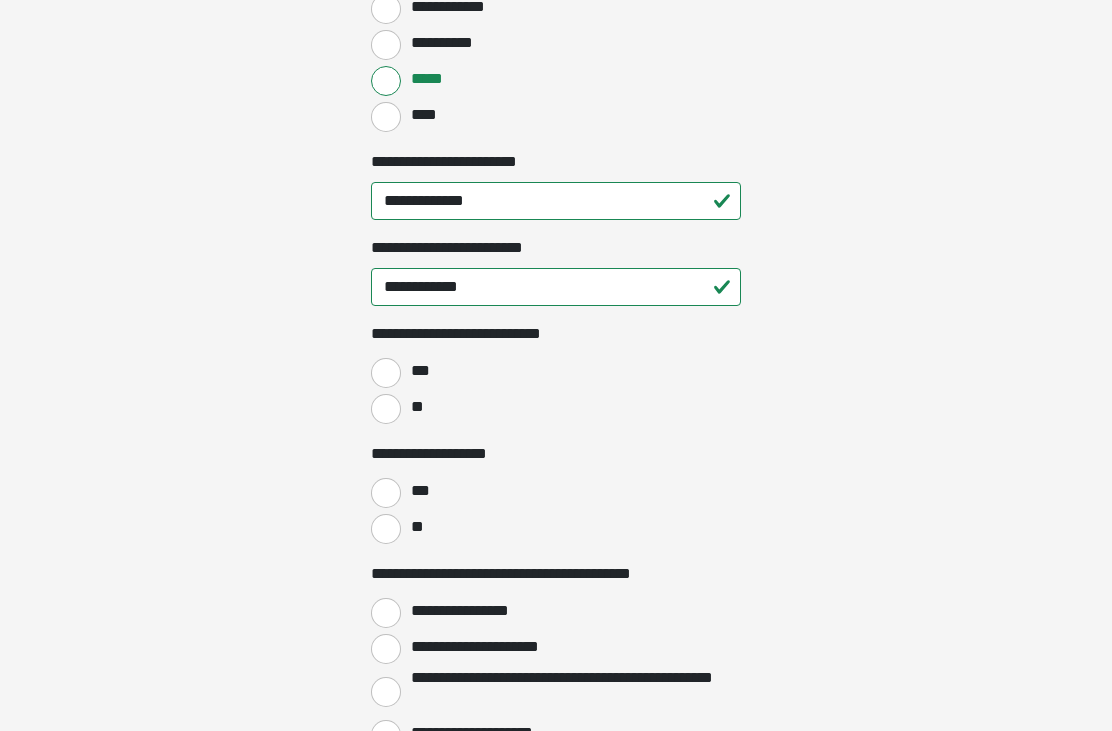 scroll, scrollTop: 2870, scrollLeft: 0, axis: vertical 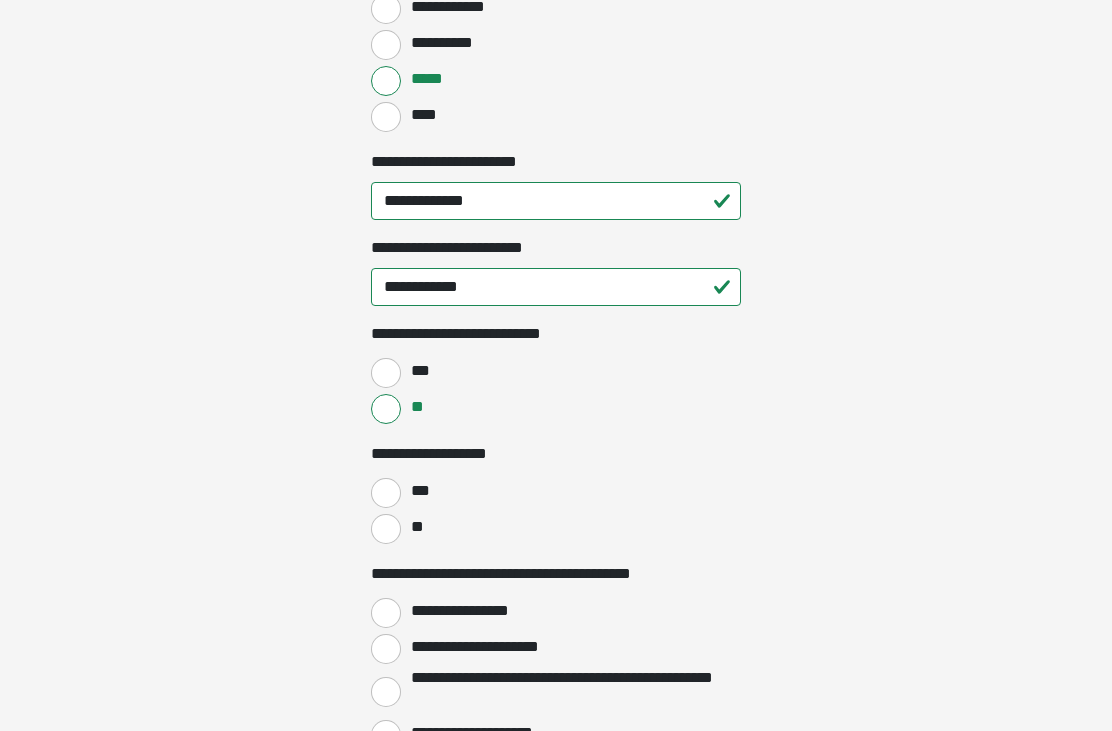click on "**" at bounding box center [386, 529] 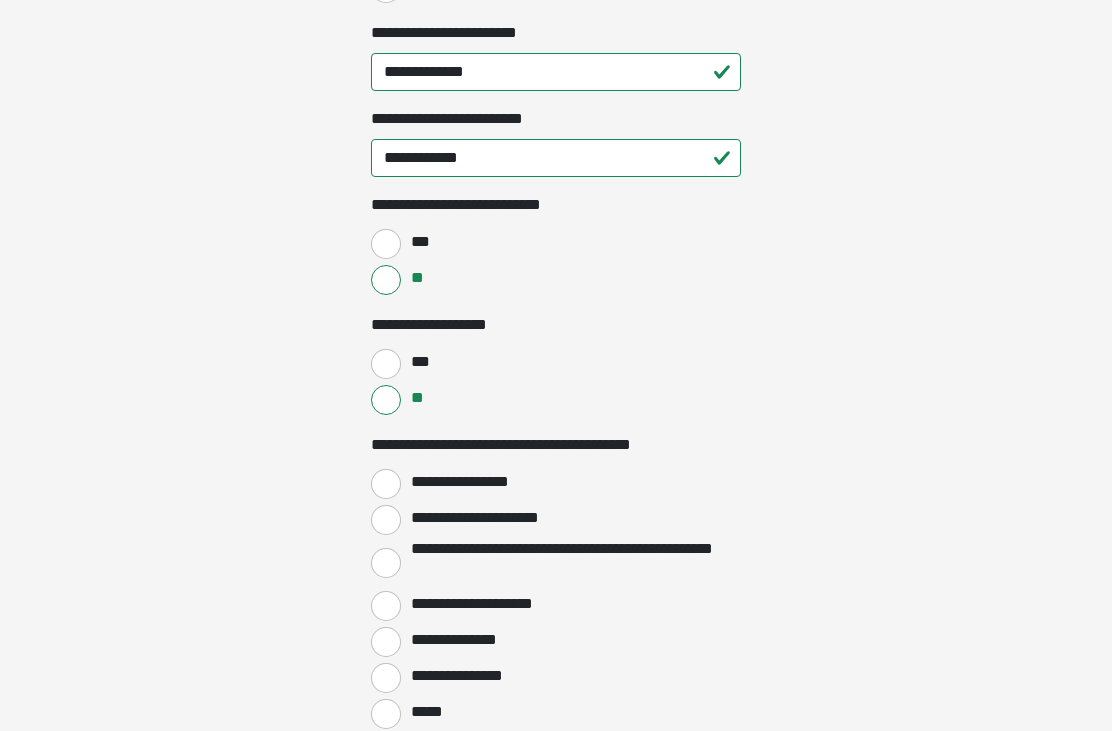scroll, scrollTop: 2999, scrollLeft: 0, axis: vertical 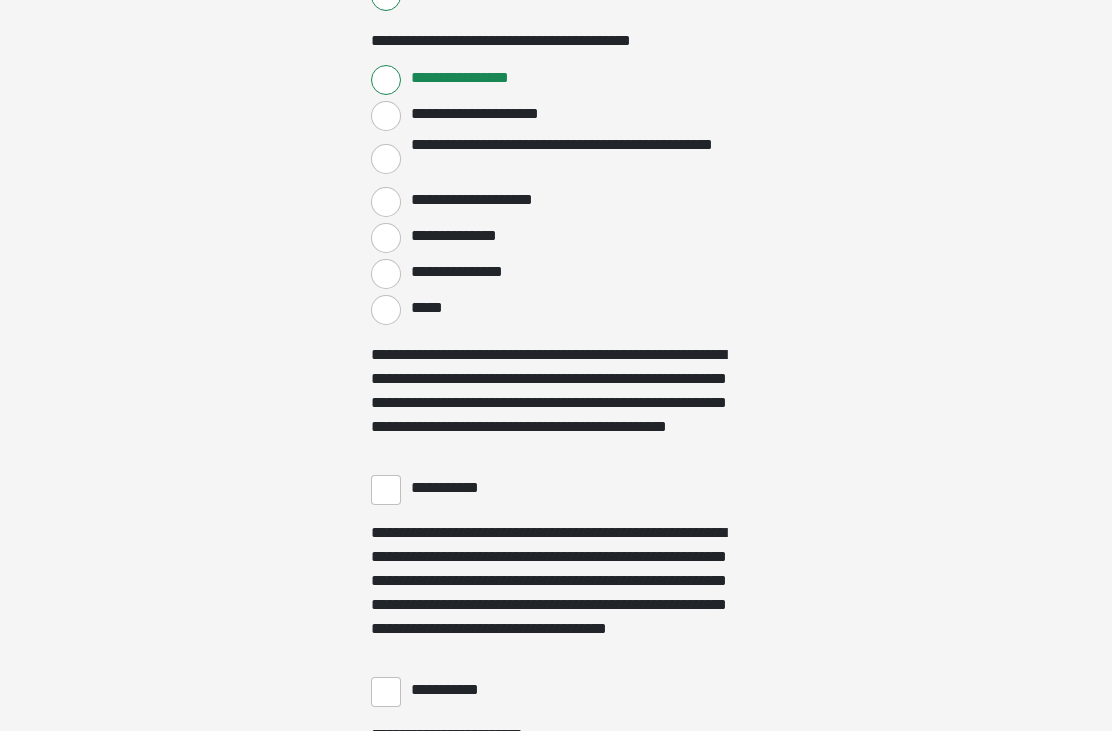 click on "**********" at bounding box center [386, 491] 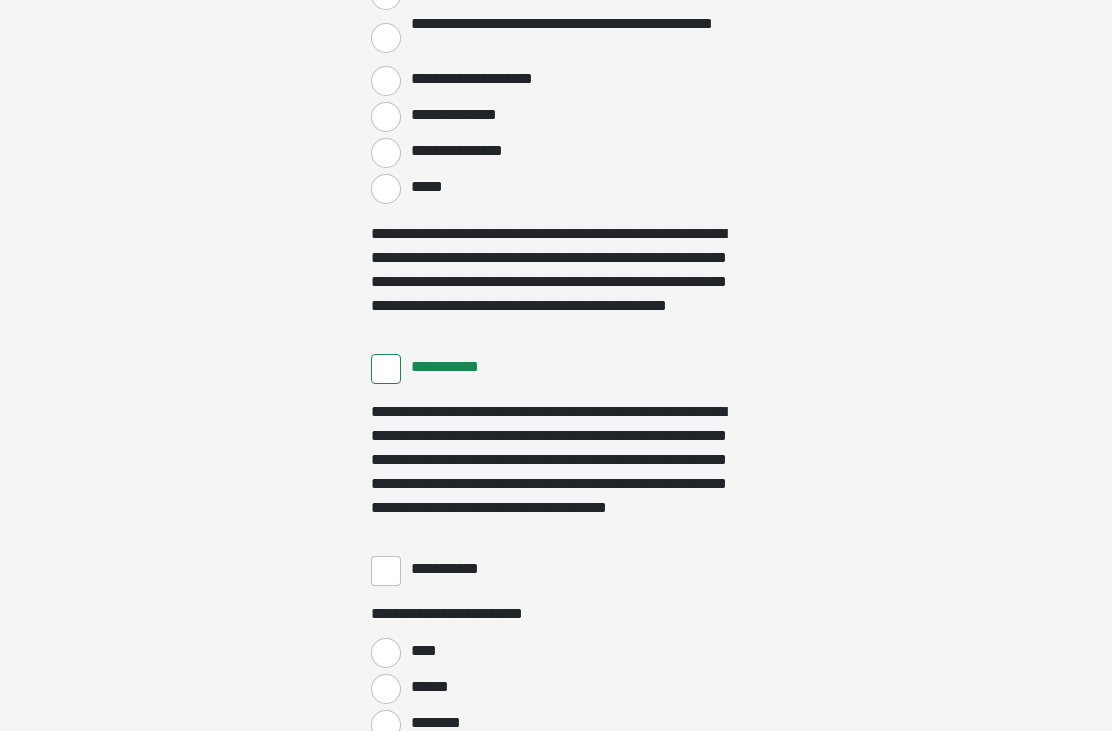 scroll, scrollTop: 3524, scrollLeft: 0, axis: vertical 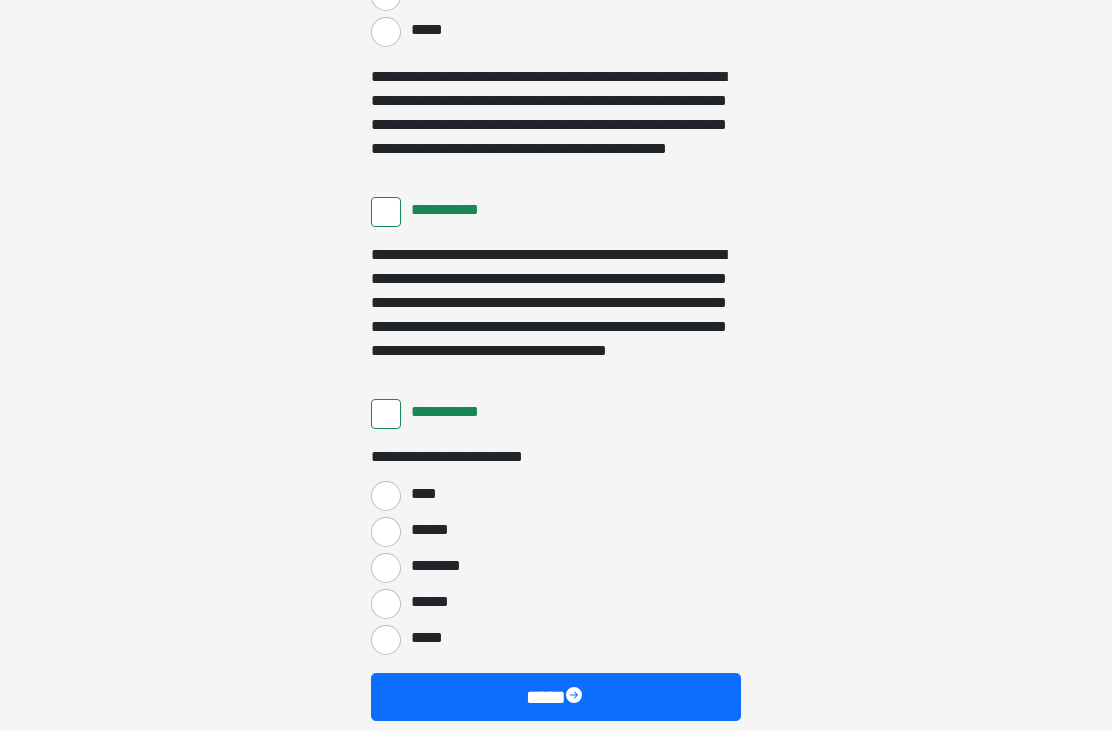 click on "****" at bounding box center (386, 496) 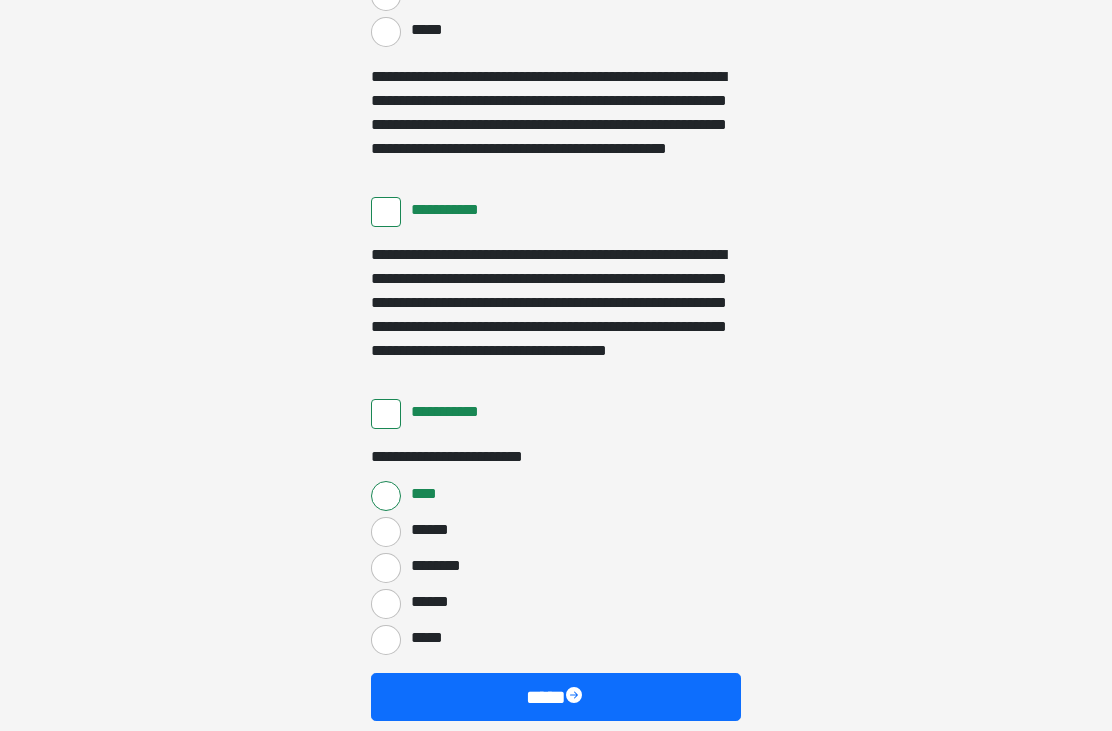 click on "****" at bounding box center (556, 697) 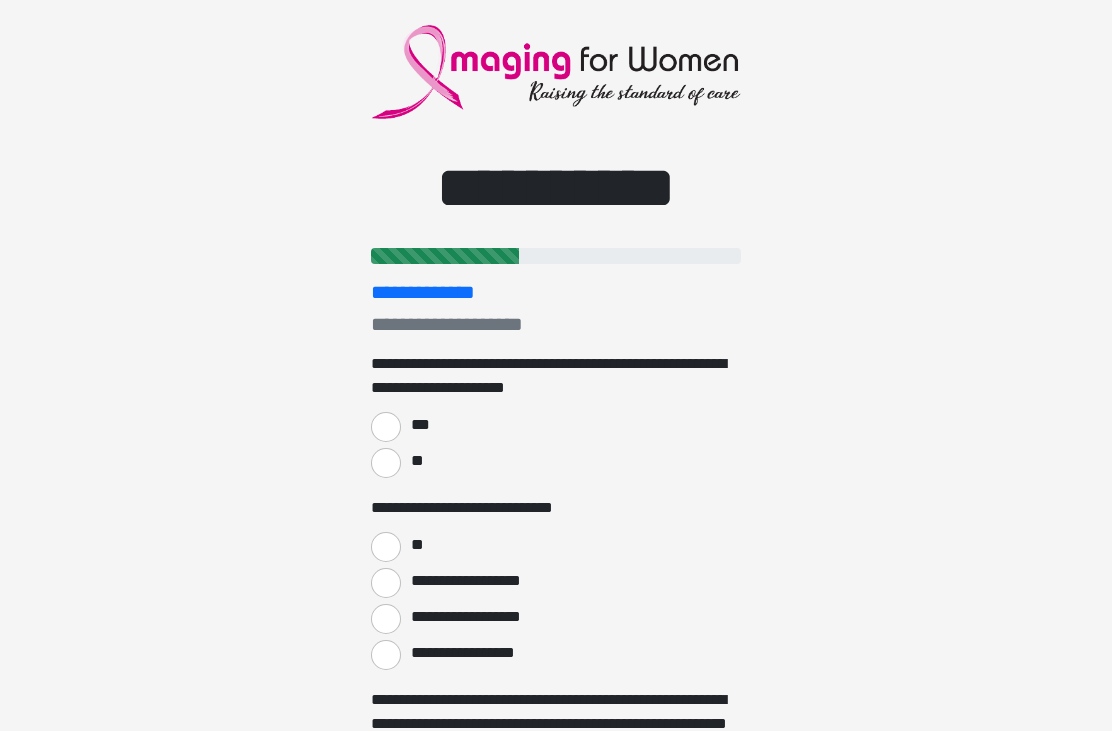 scroll, scrollTop: 0, scrollLeft: 0, axis: both 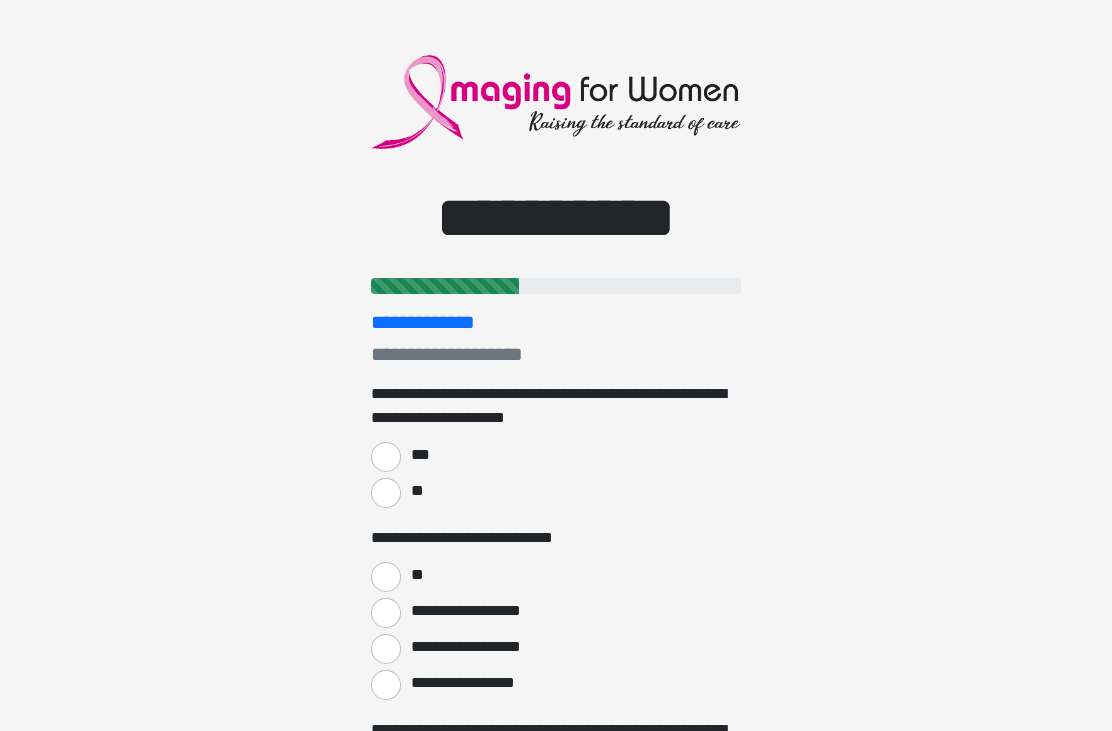 click on "***" at bounding box center (386, 457) 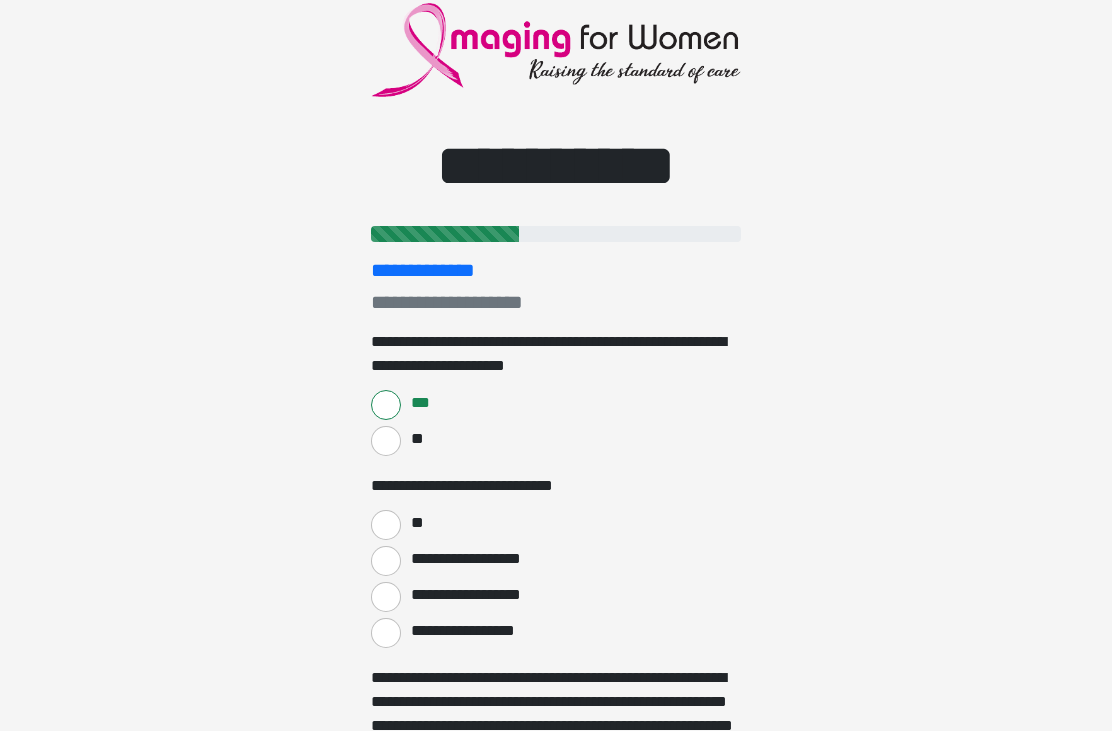 scroll, scrollTop: 52, scrollLeft: 0, axis: vertical 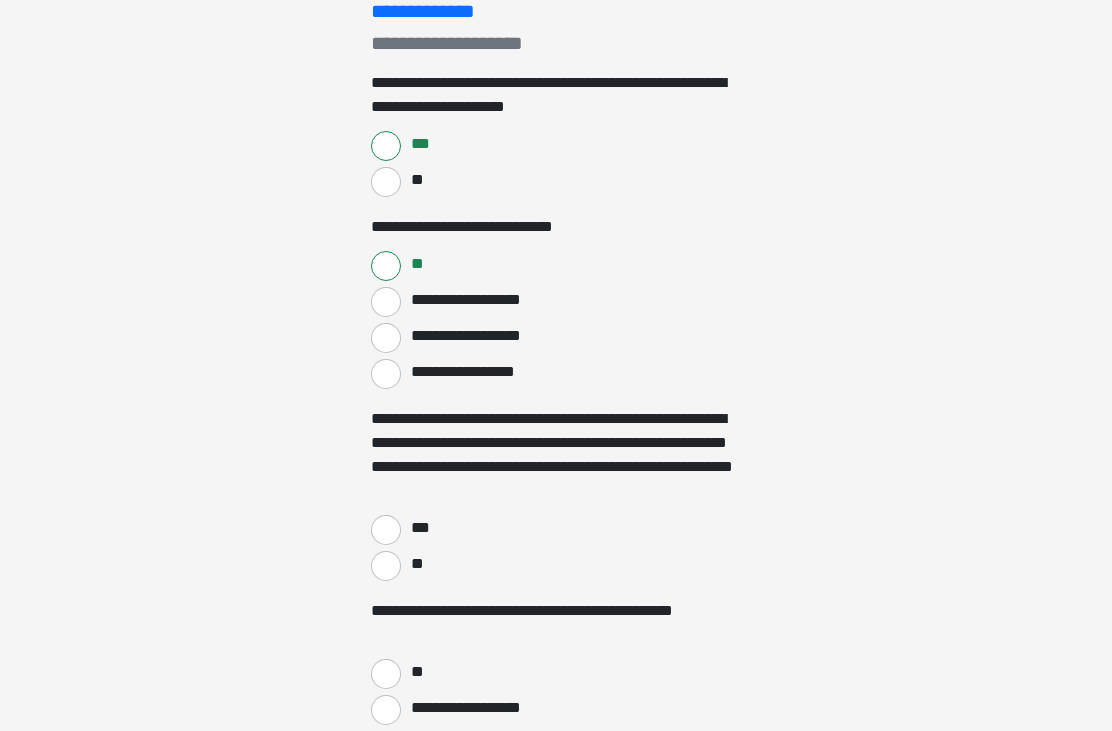 click on "***" at bounding box center (386, 531) 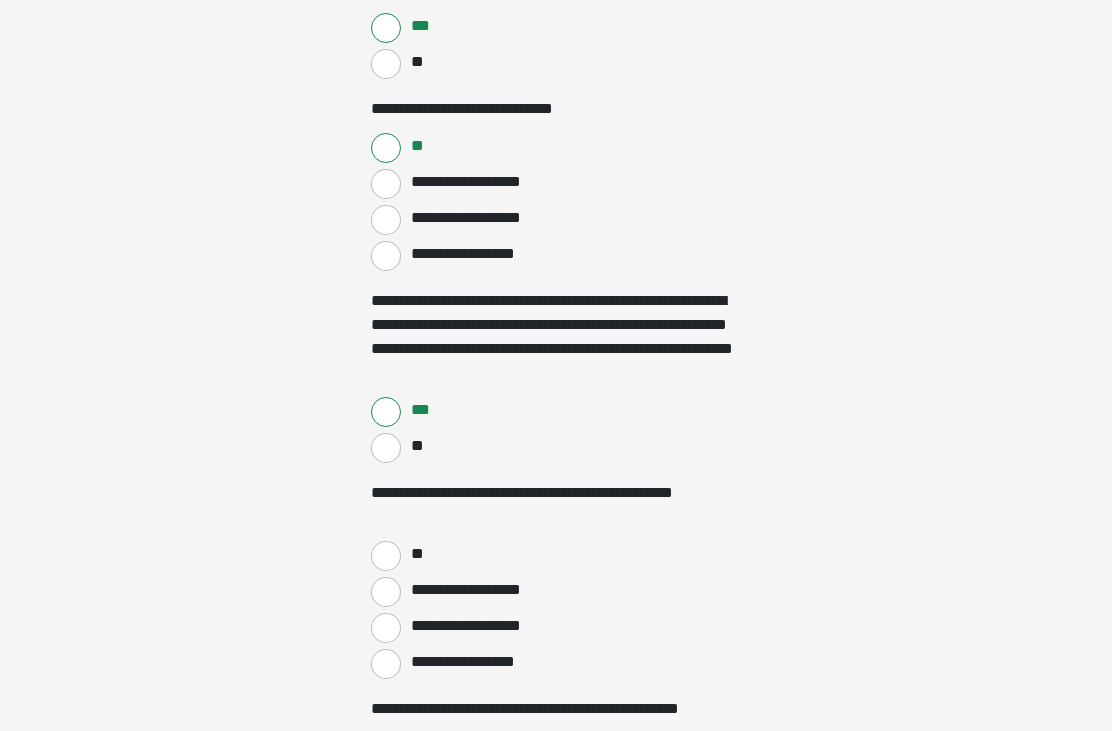scroll, scrollTop: 441, scrollLeft: 0, axis: vertical 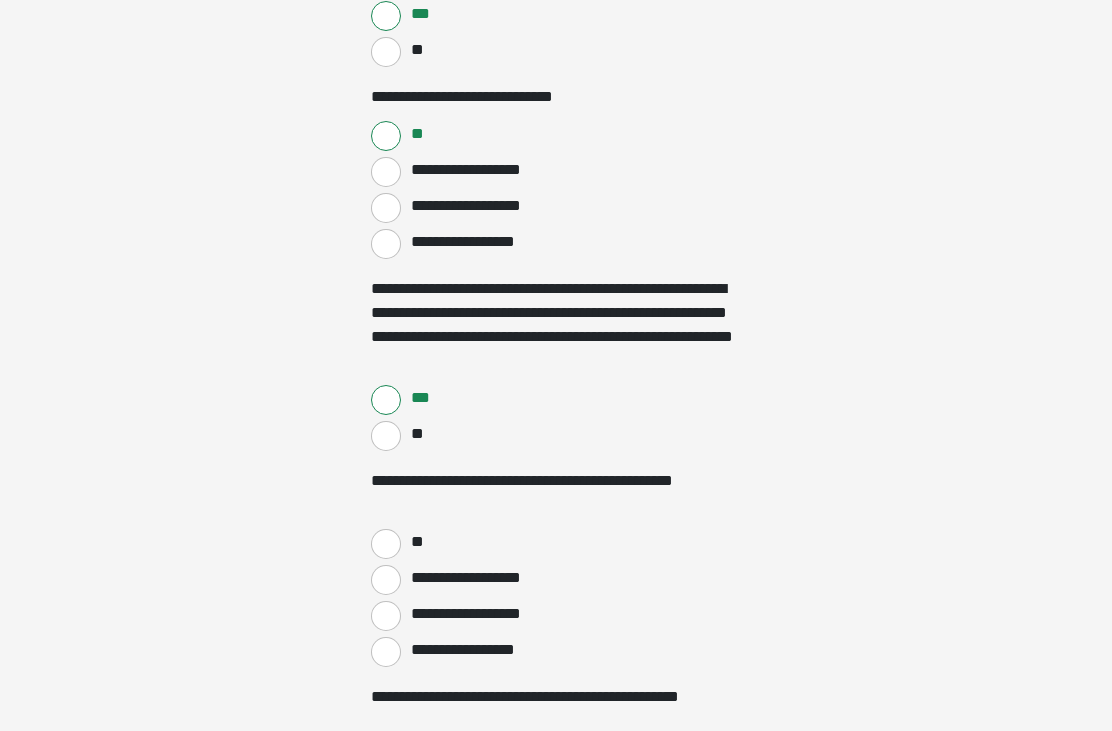 click on "**" at bounding box center (386, 544) 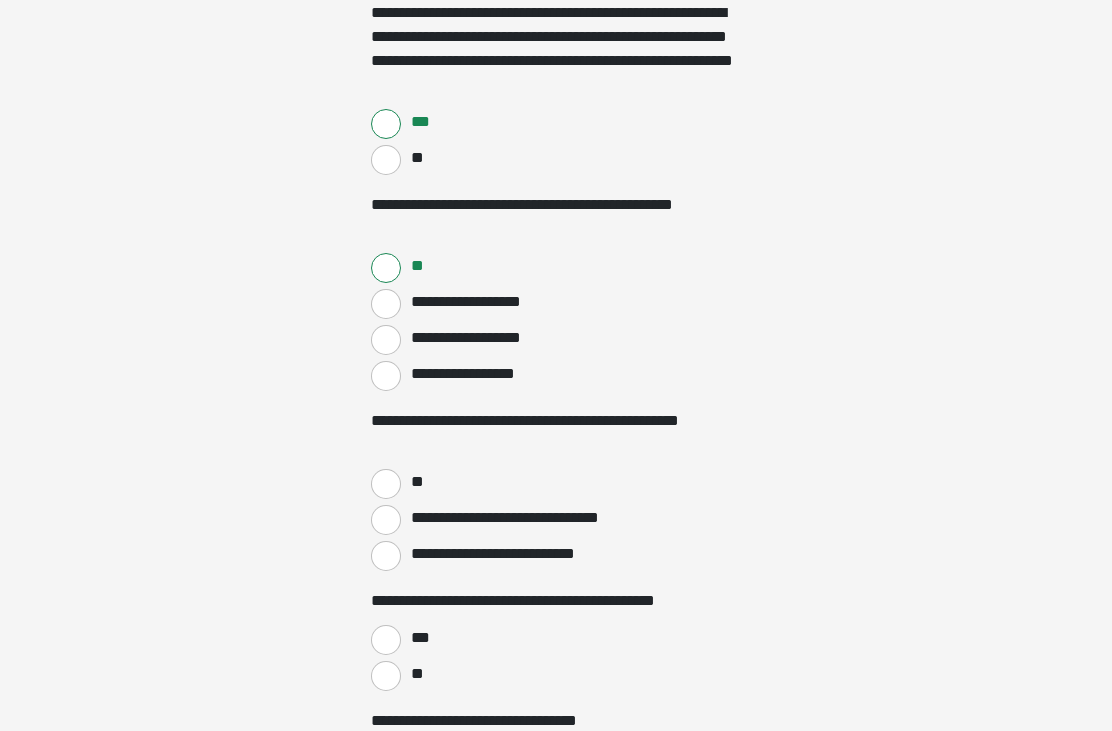 scroll, scrollTop: 742, scrollLeft: 0, axis: vertical 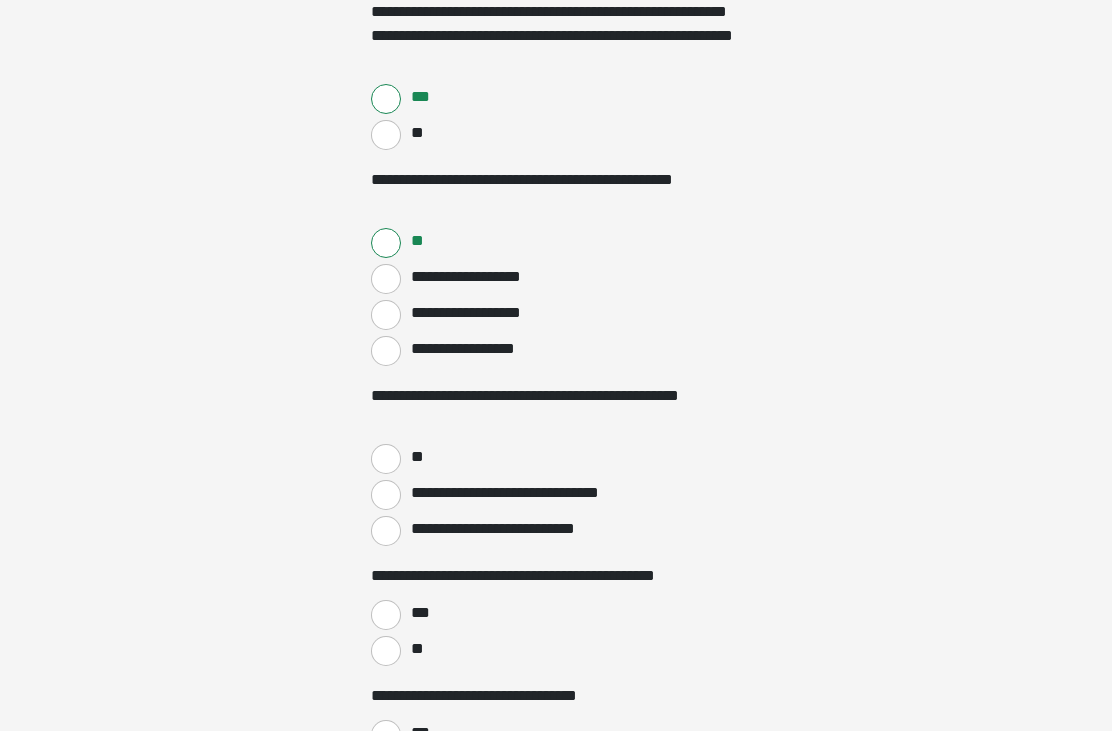 click on "**" at bounding box center [386, 459] 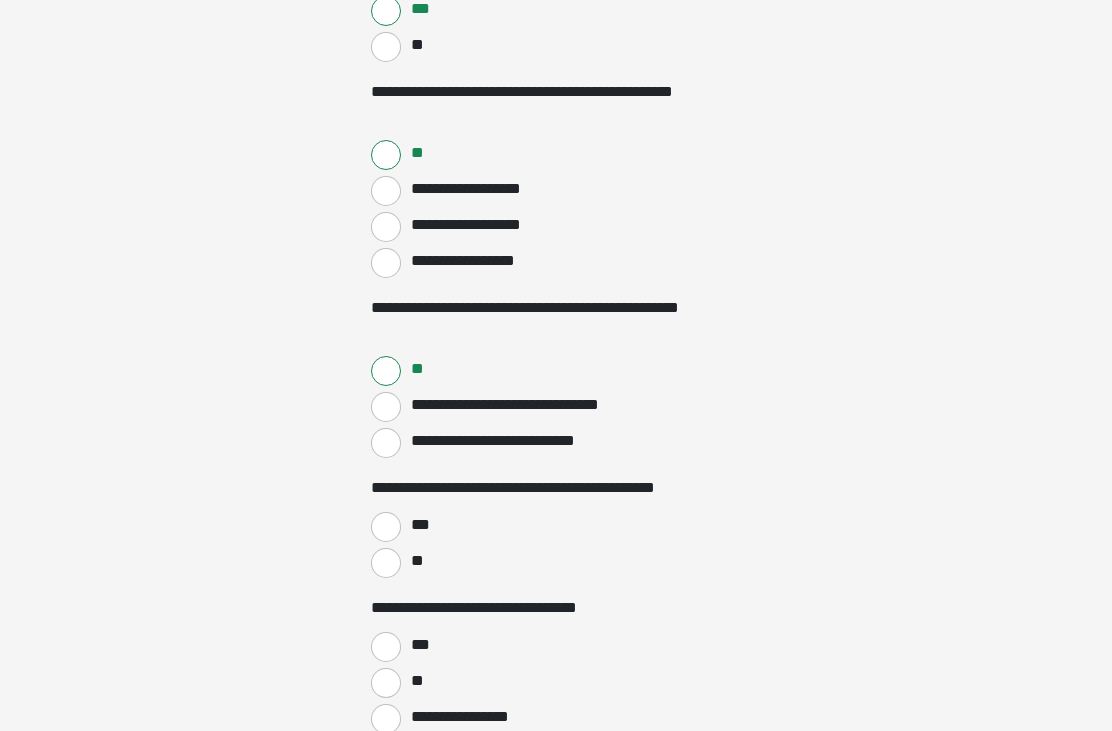 scroll, scrollTop: 829, scrollLeft: 0, axis: vertical 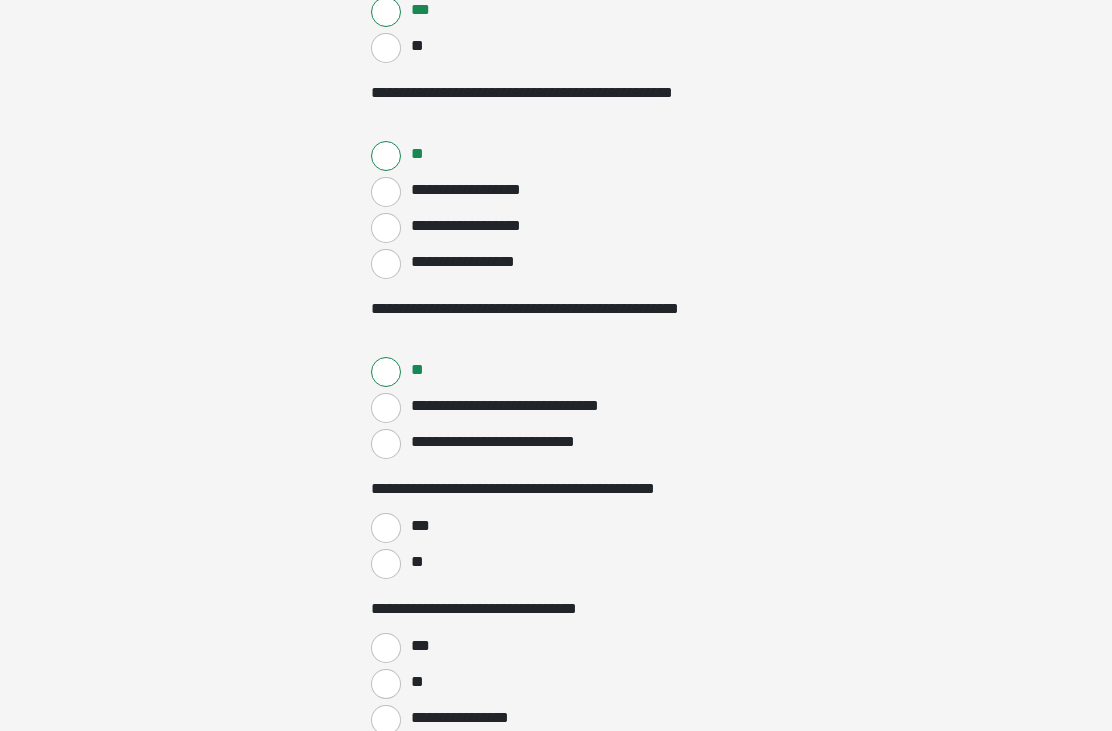 click on "***" at bounding box center (386, 528) 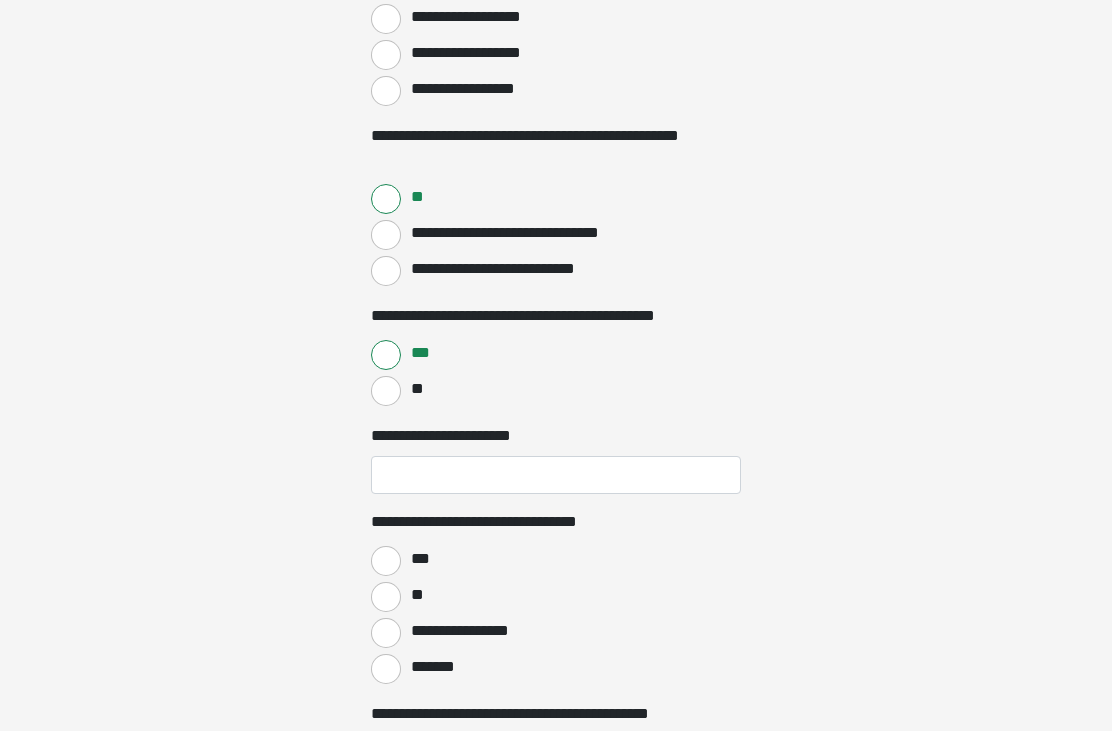 scroll, scrollTop: 1009, scrollLeft: 0, axis: vertical 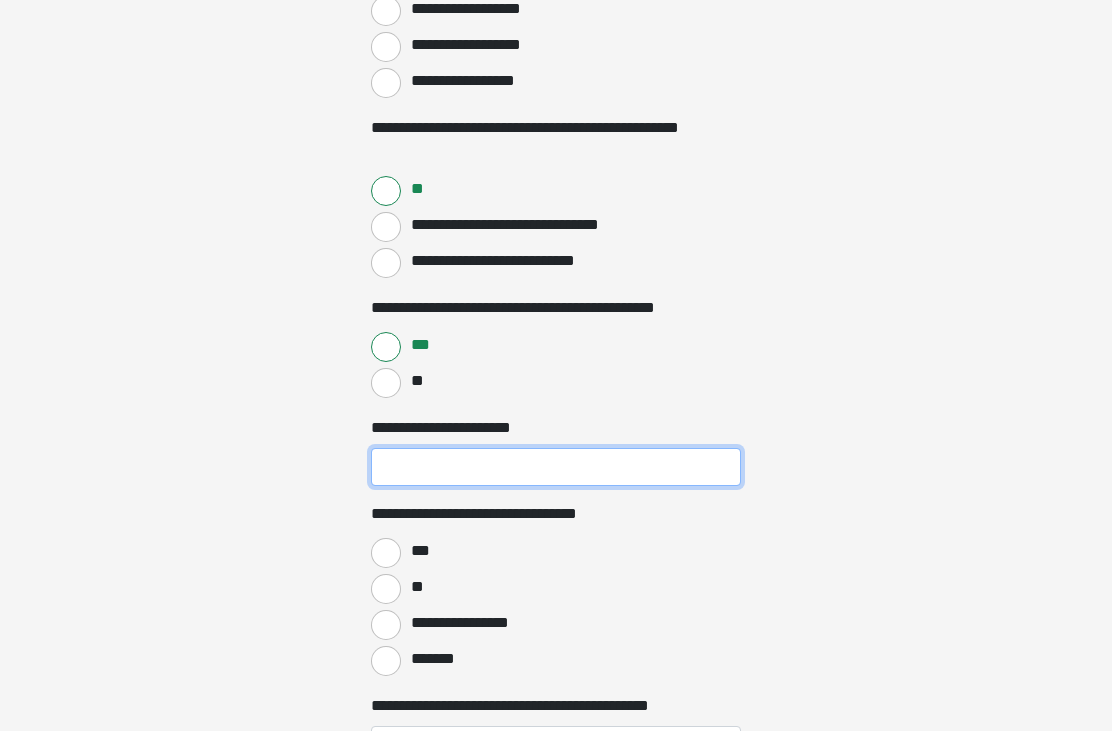 click on "**********" at bounding box center (556, 468) 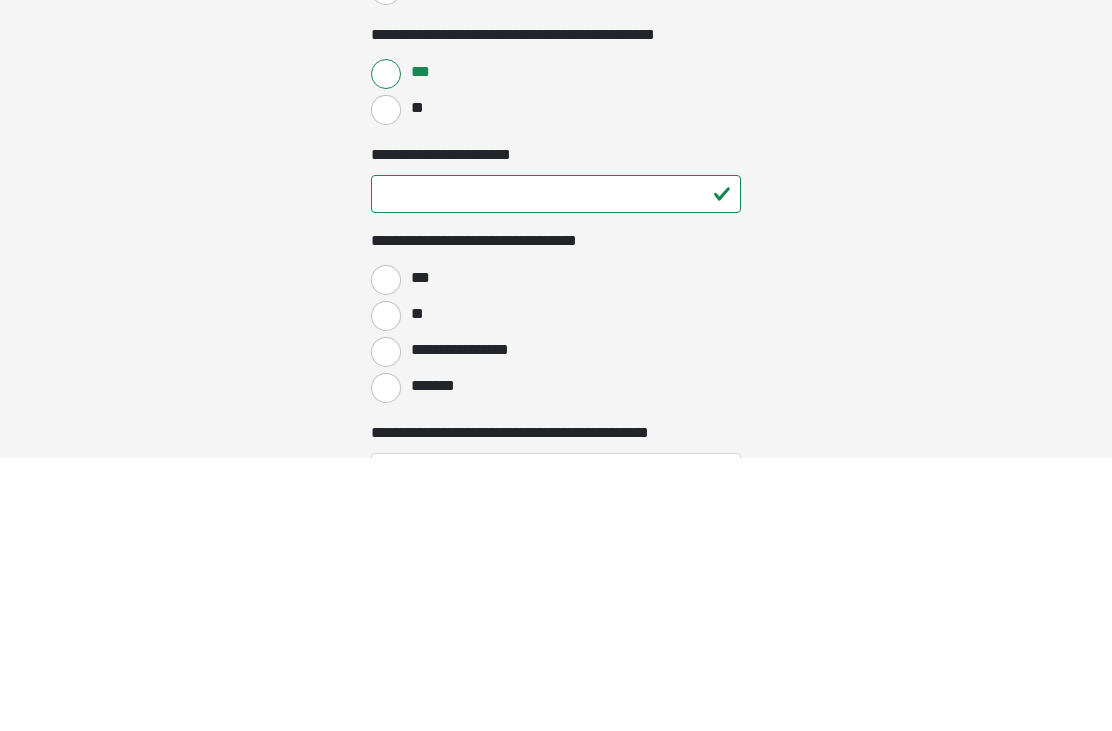 scroll, scrollTop: 1283, scrollLeft: 0, axis: vertical 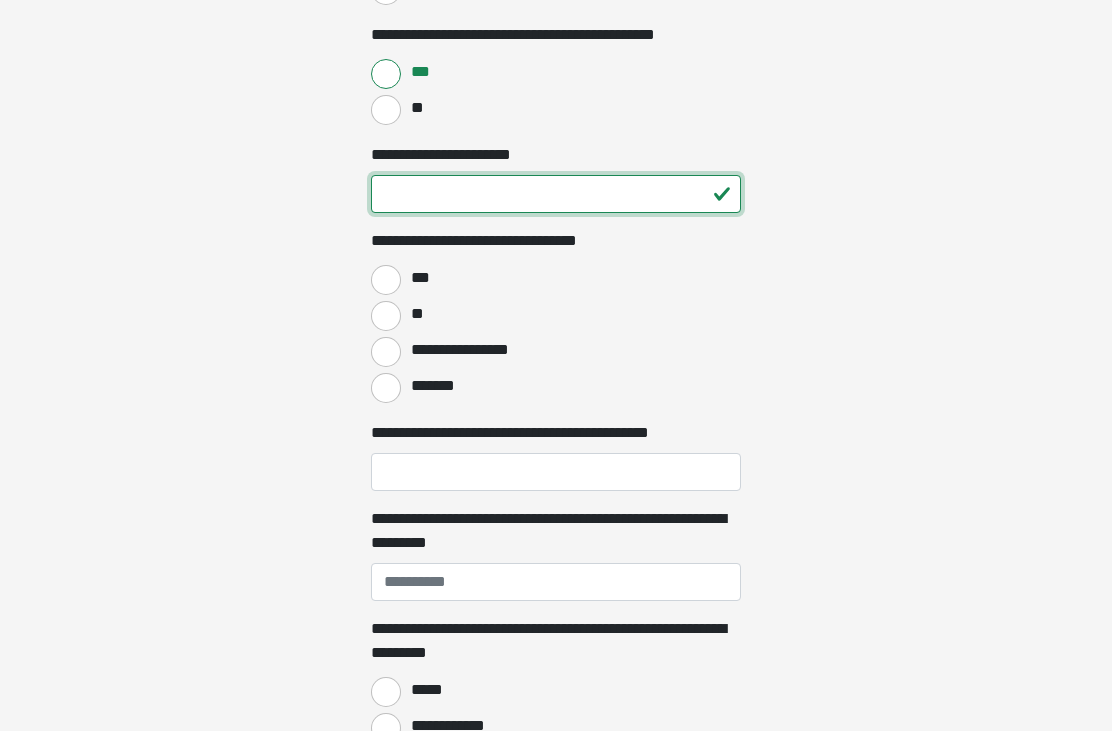 type on "**" 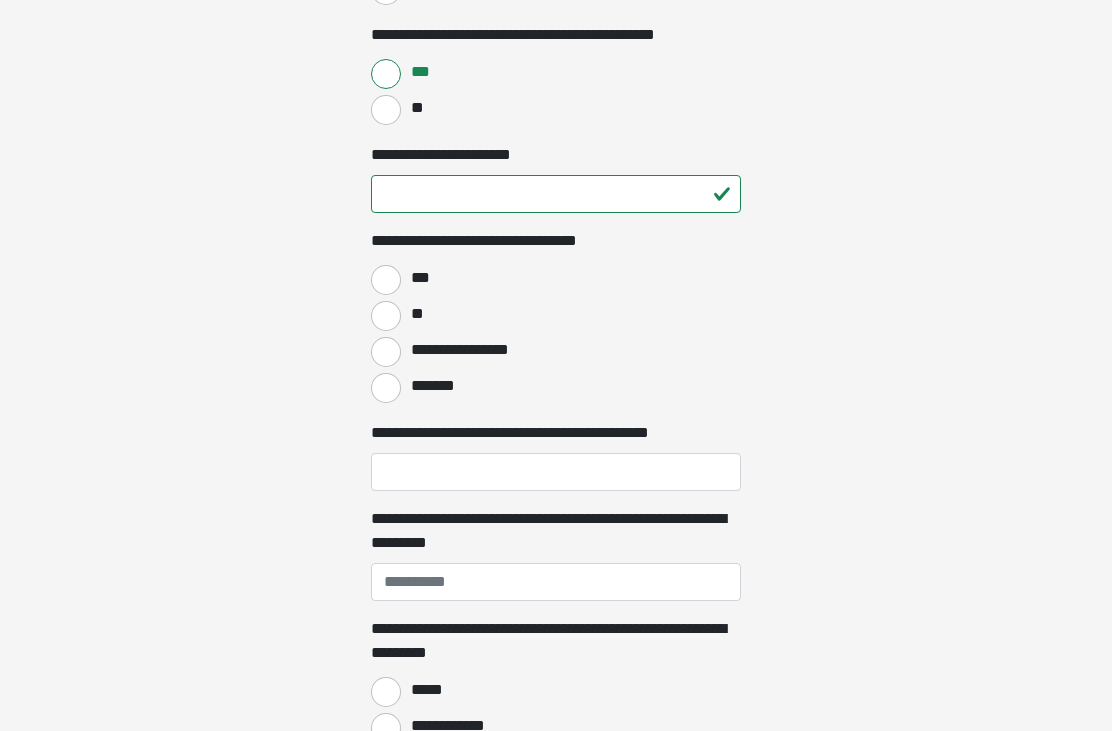 click on "***" at bounding box center [386, 280] 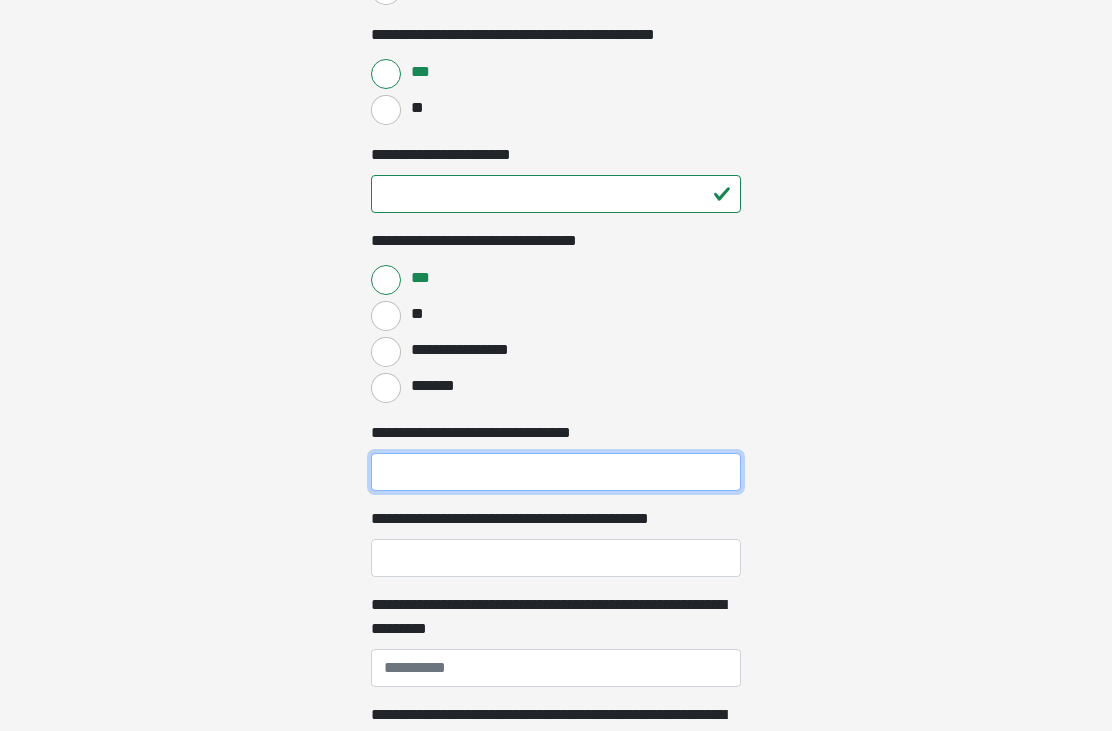 click on "**********" at bounding box center [556, 472] 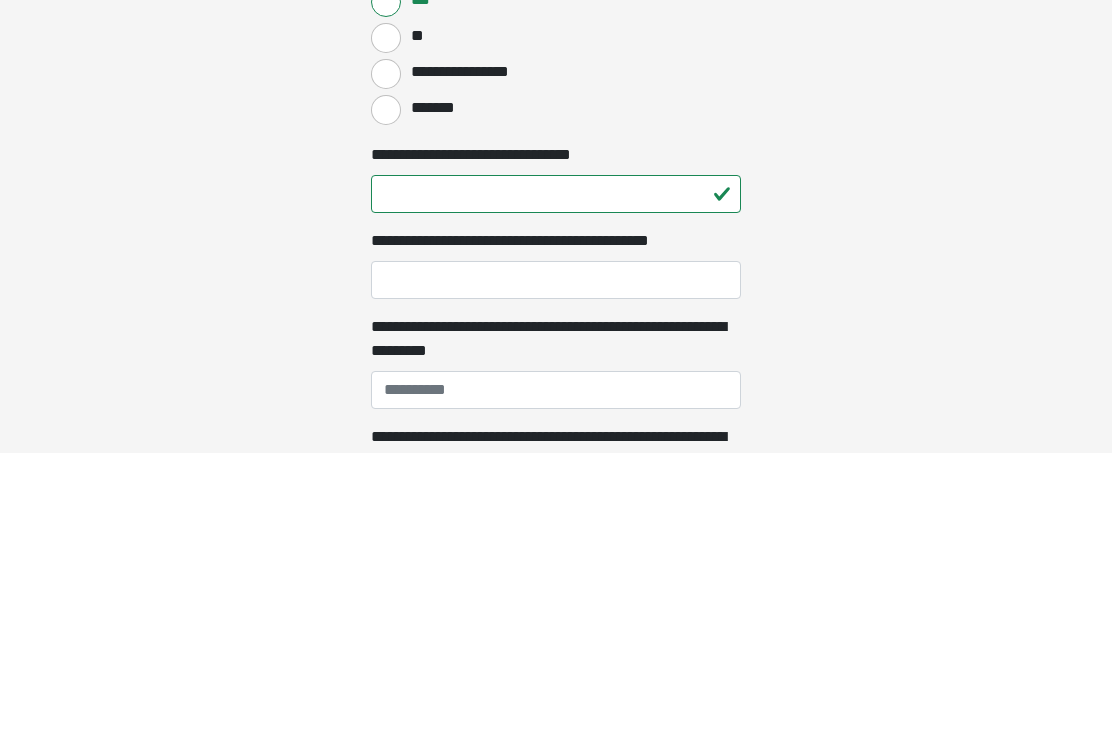 scroll, scrollTop: 1561, scrollLeft: 0, axis: vertical 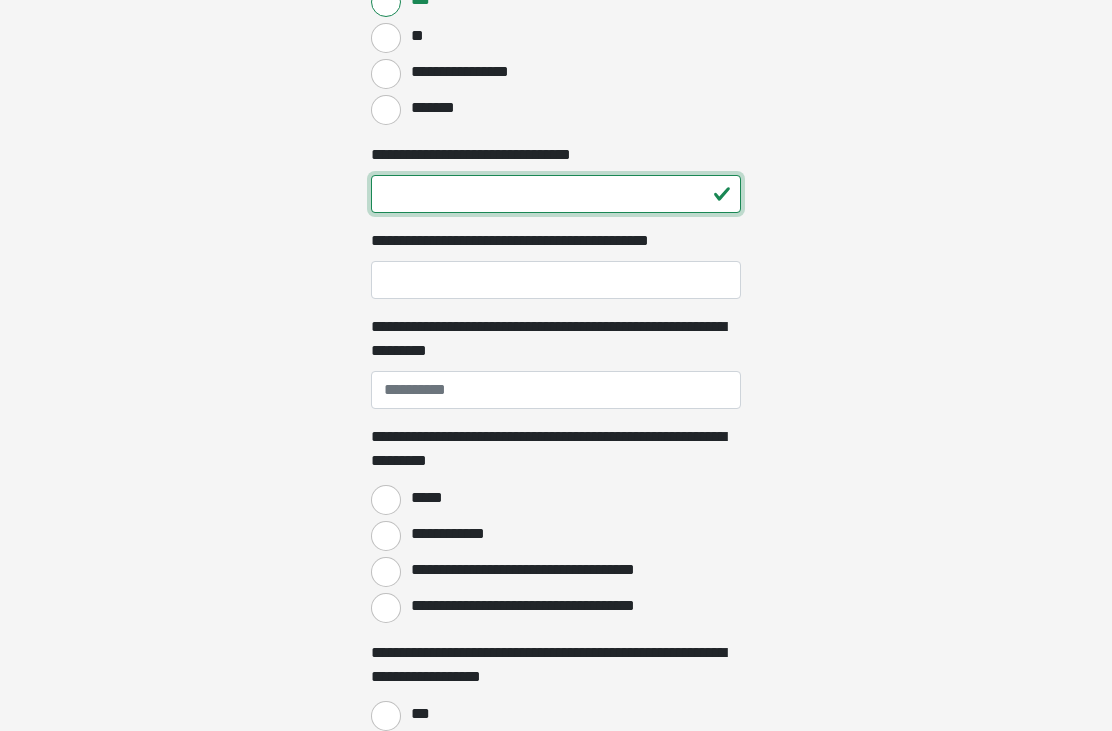 type on "**" 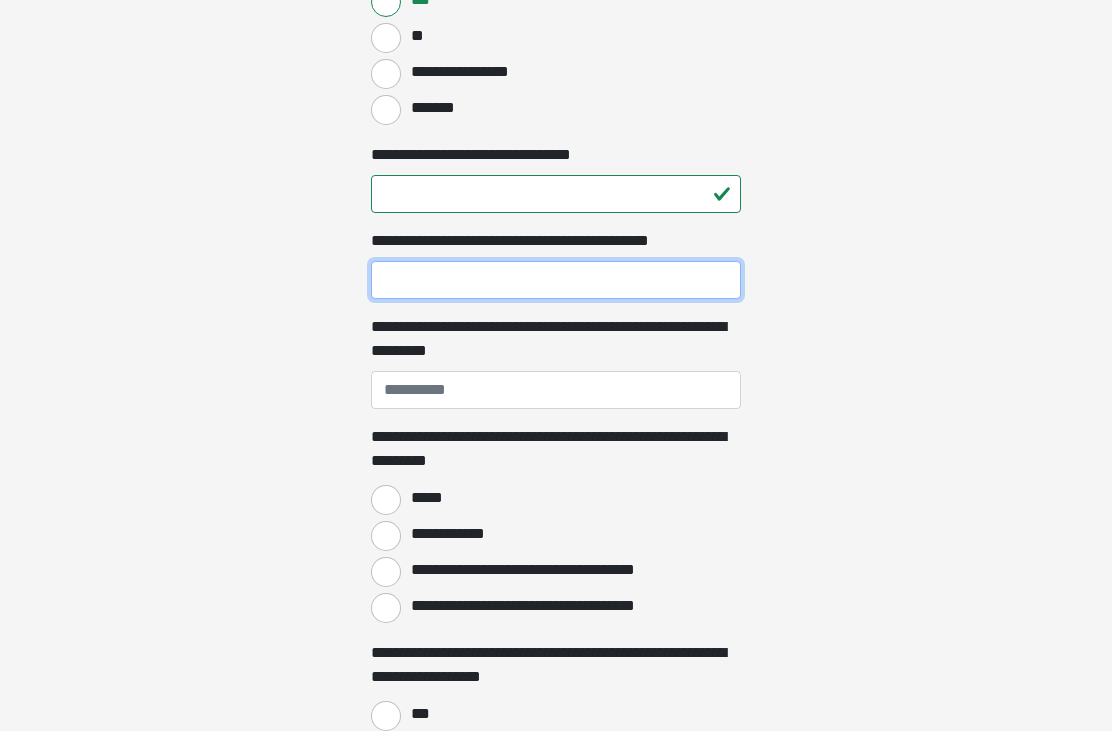click on "**********" at bounding box center (556, 280) 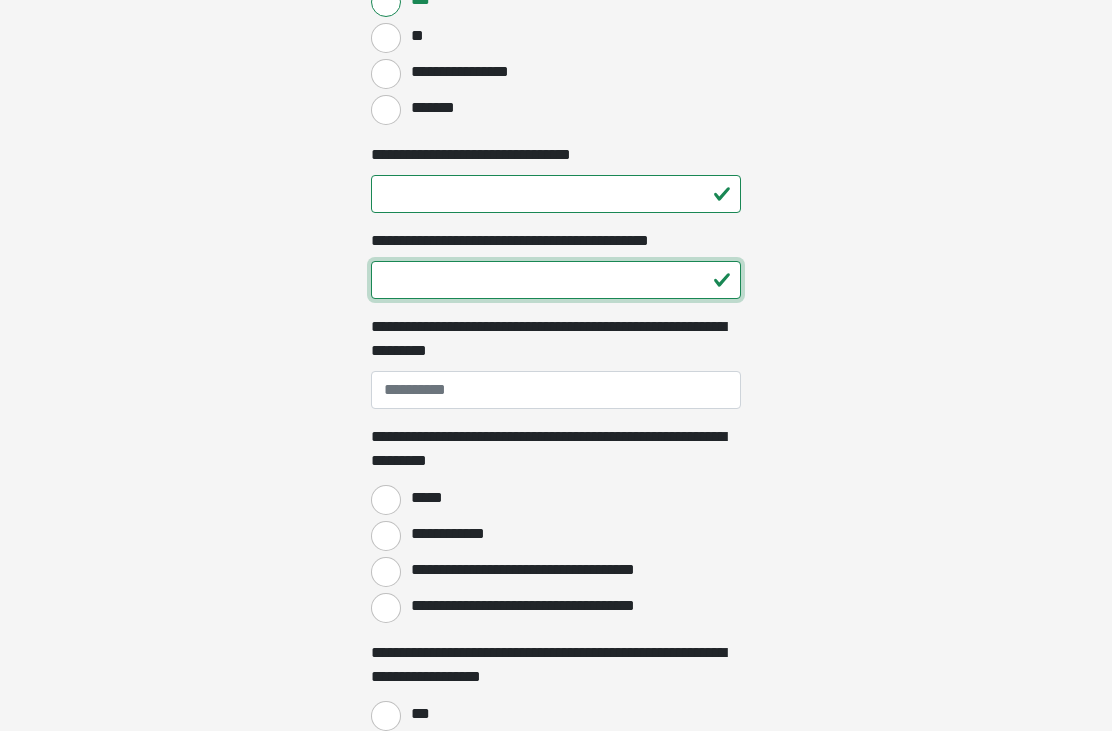 type on "**" 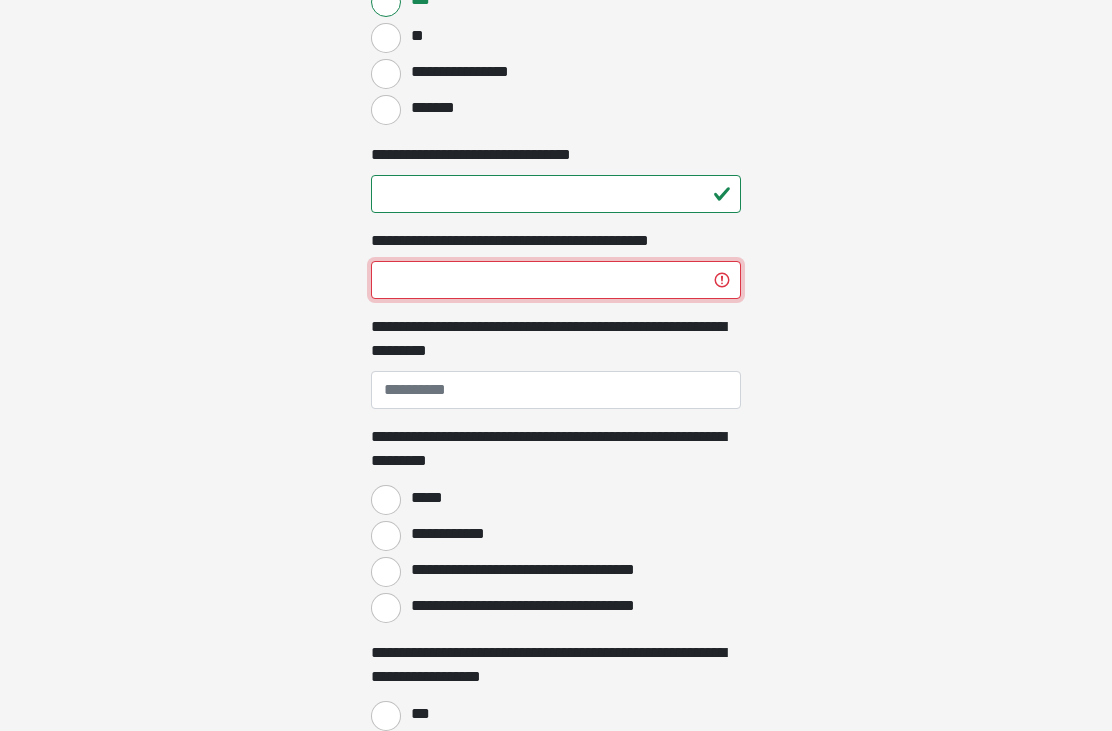 type on "**" 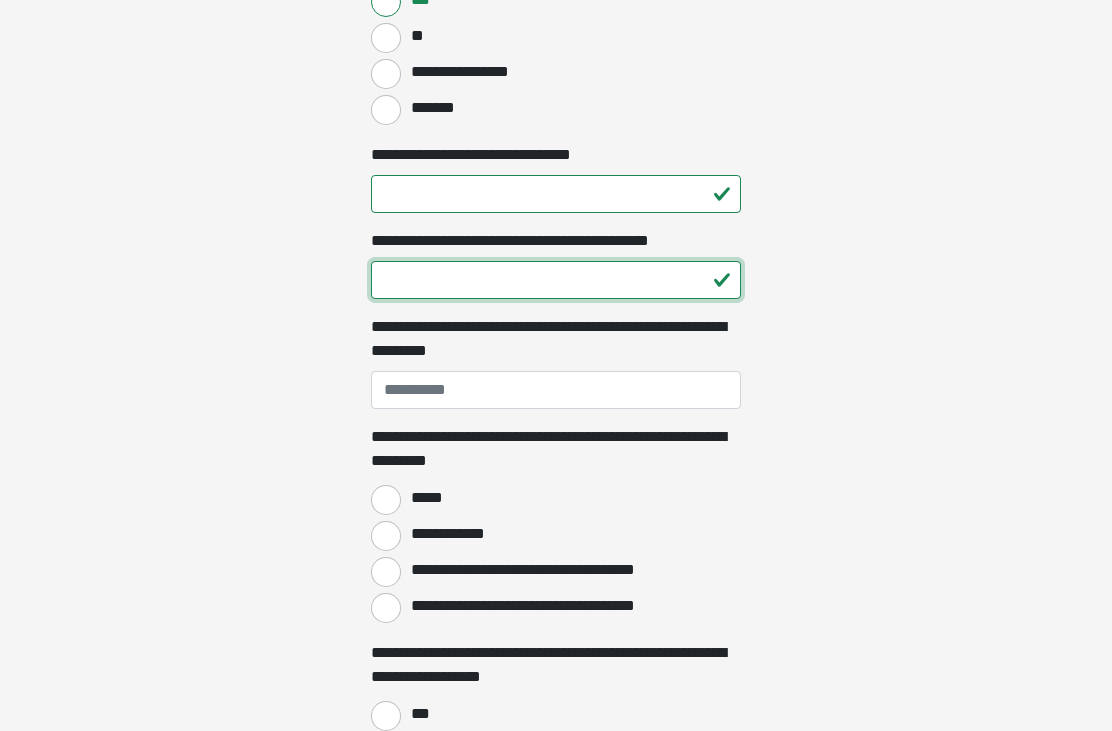 click on "**" at bounding box center (556, 280) 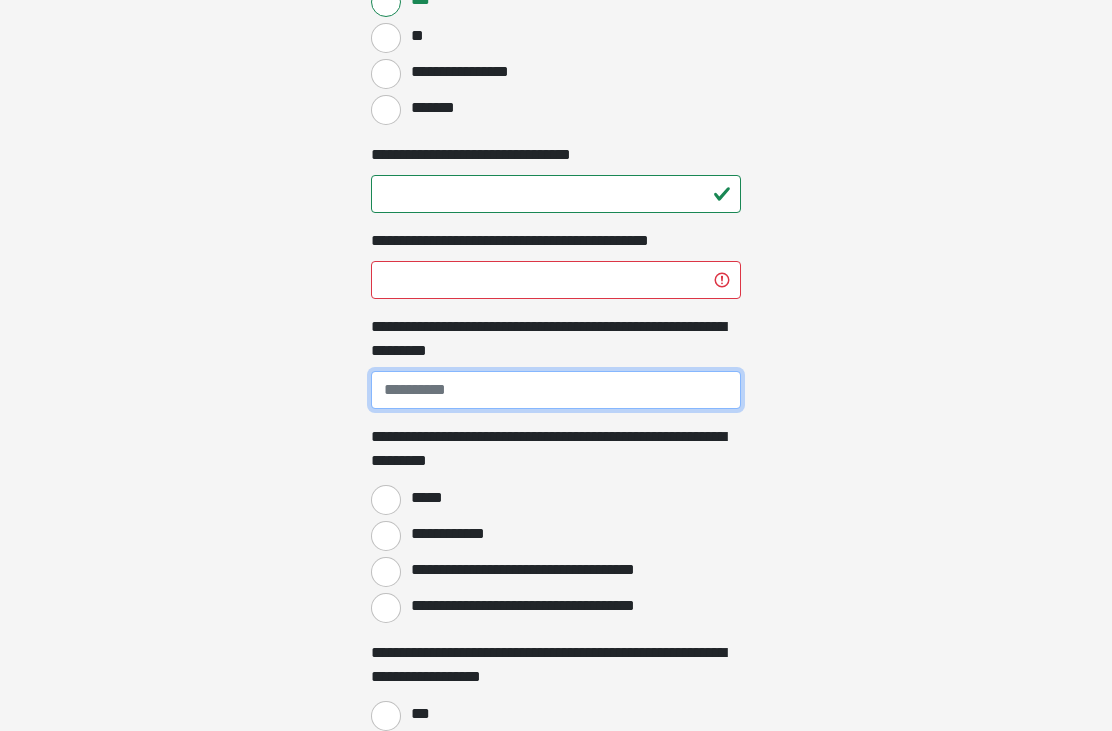 click on "**********" at bounding box center [556, 390] 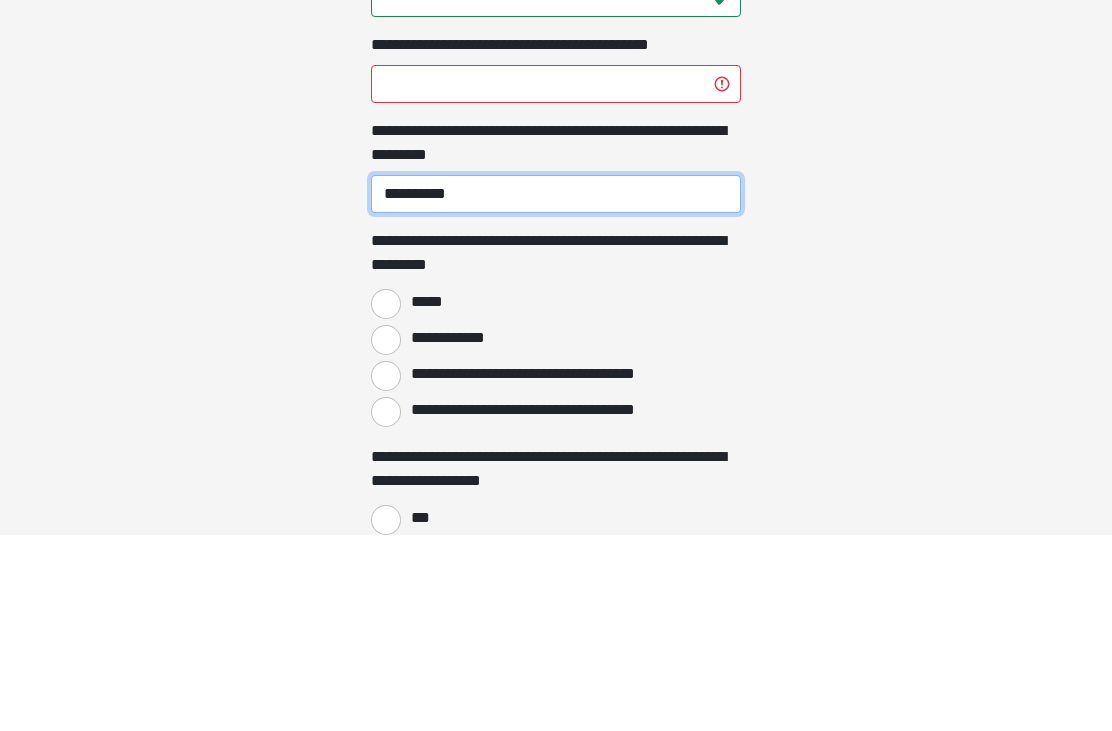 type on "**********" 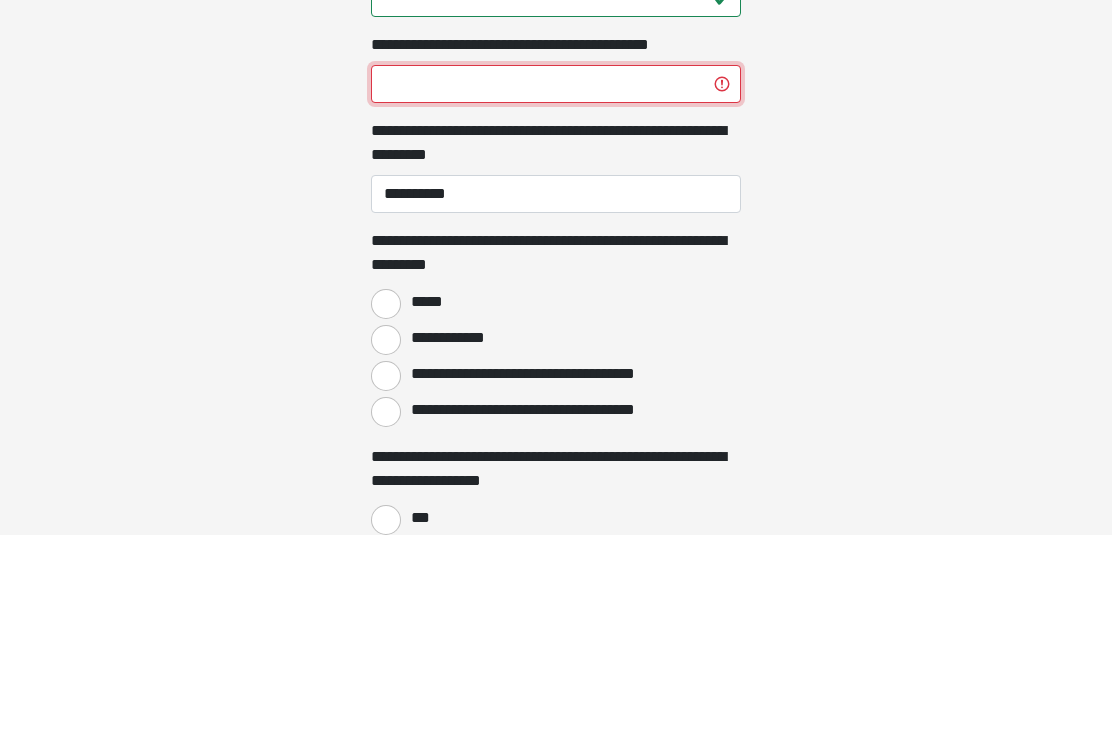 click on "**********" at bounding box center (556, 280) 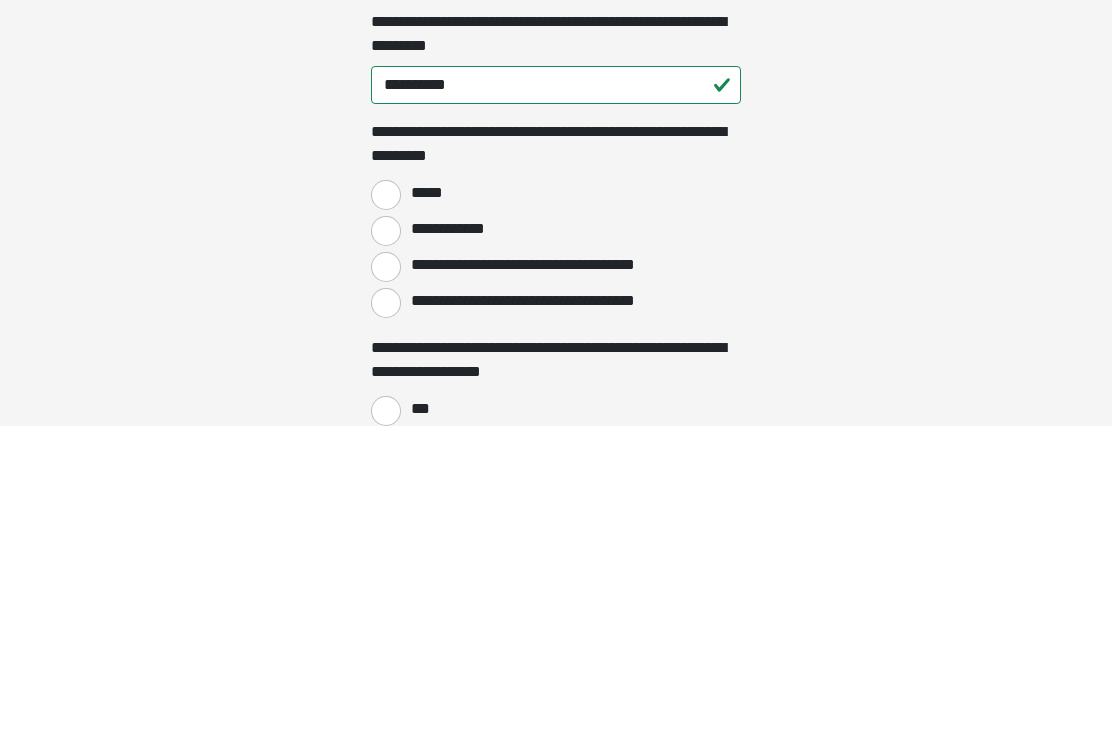 type on "**" 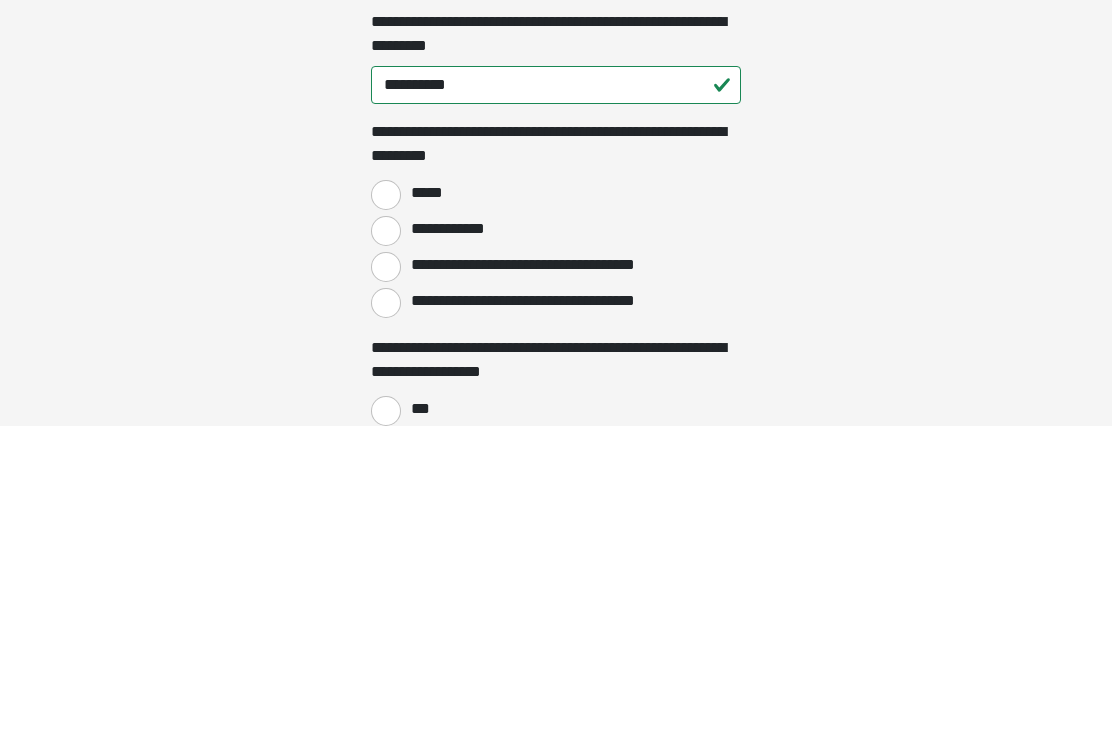 click on "**********" at bounding box center [386, 572] 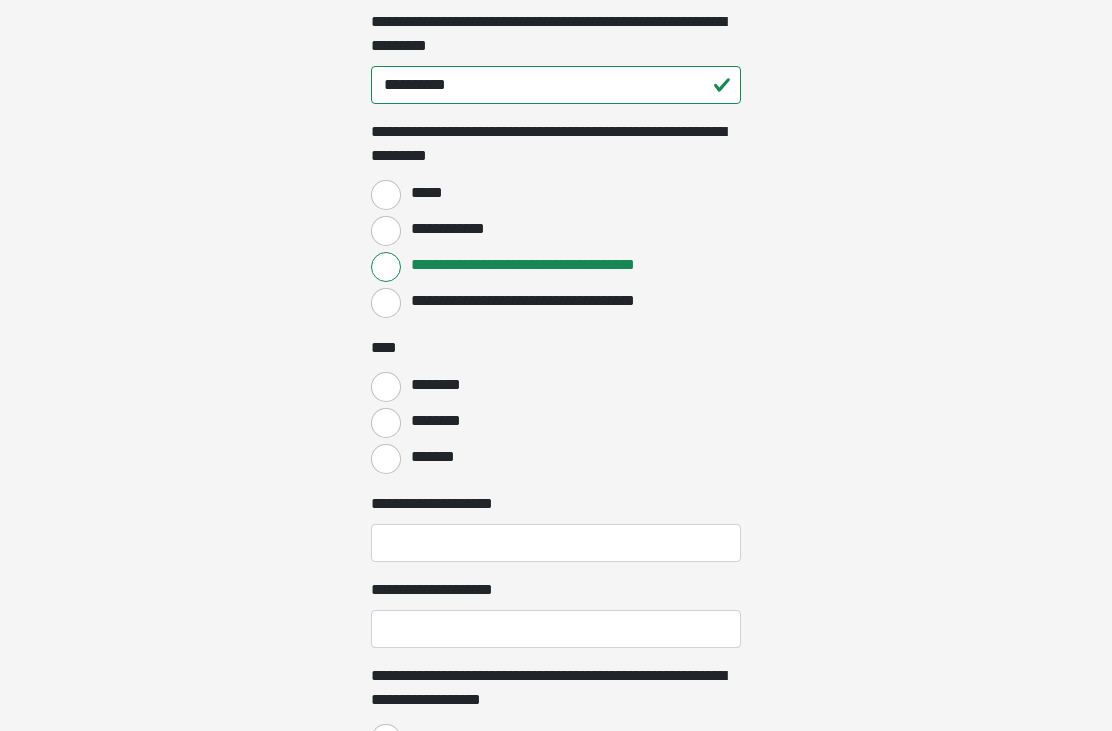 click on "*******" at bounding box center (386, 459) 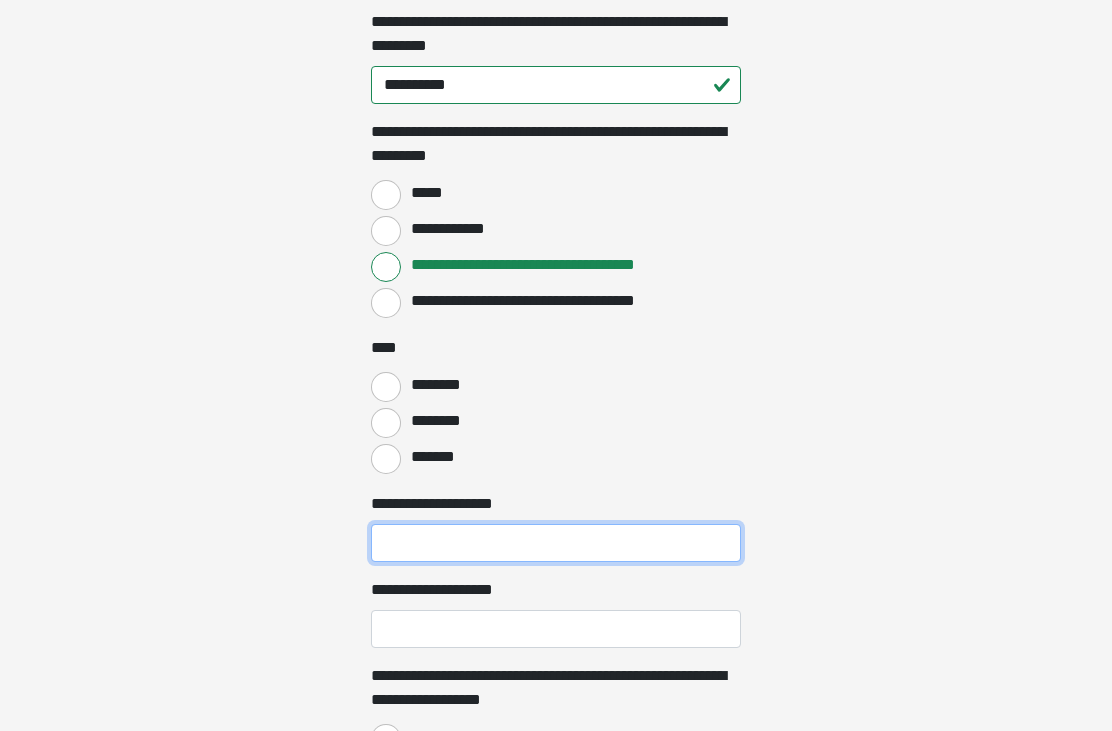 click on "**********" at bounding box center (556, 543) 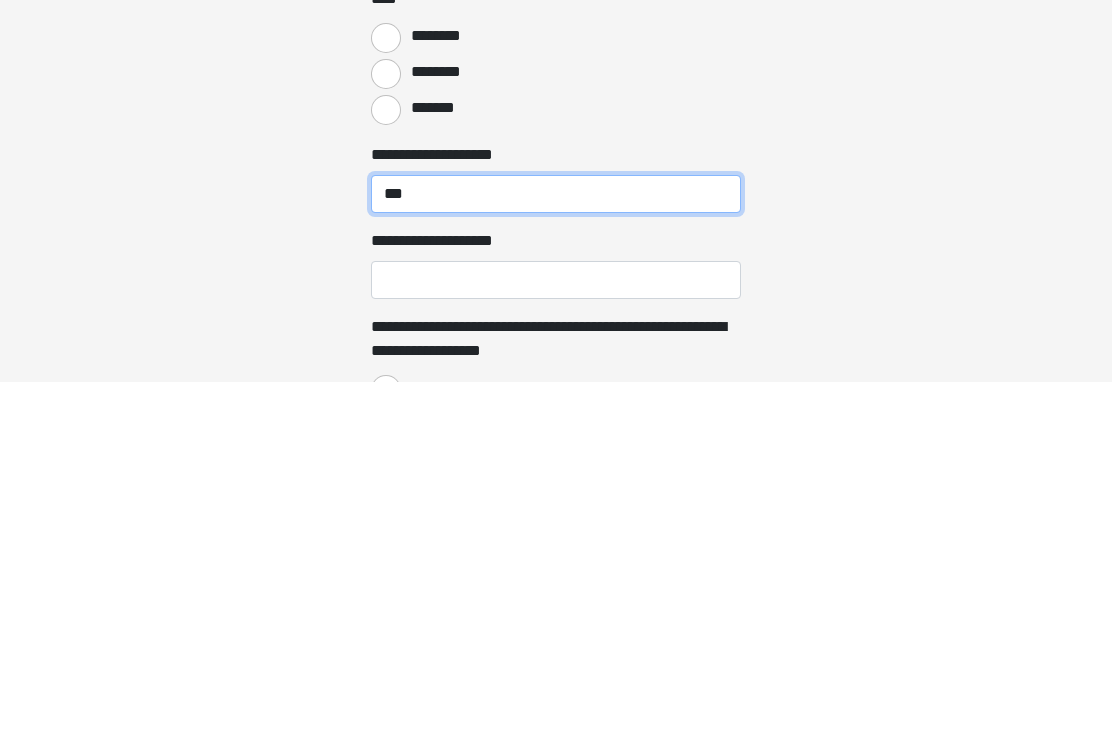 type on "***" 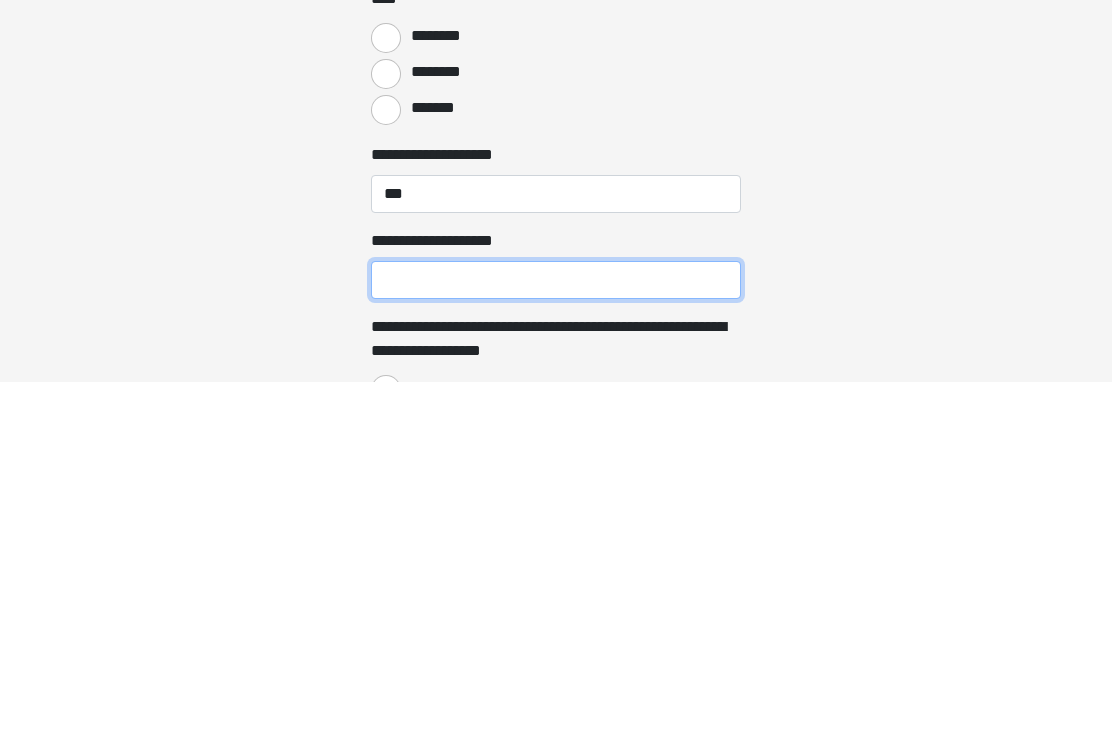 click on "**********" at bounding box center [556, 629] 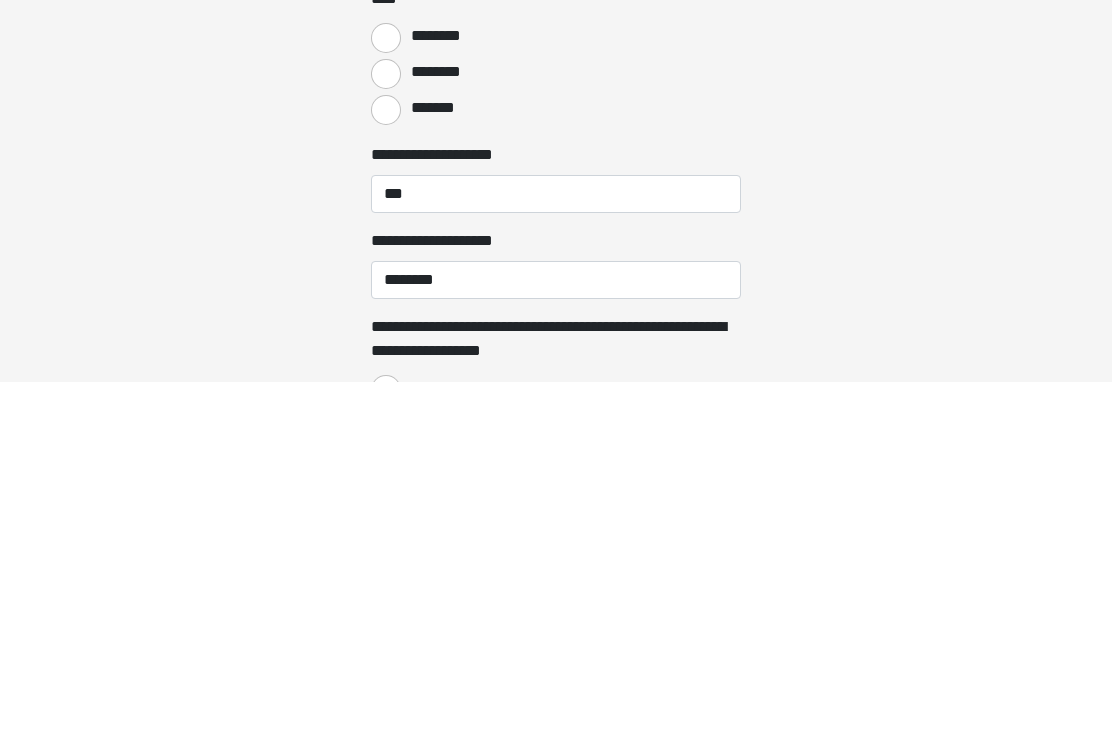 scroll, scrollTop: 2215, scrollLeft: 0, axis: vertical 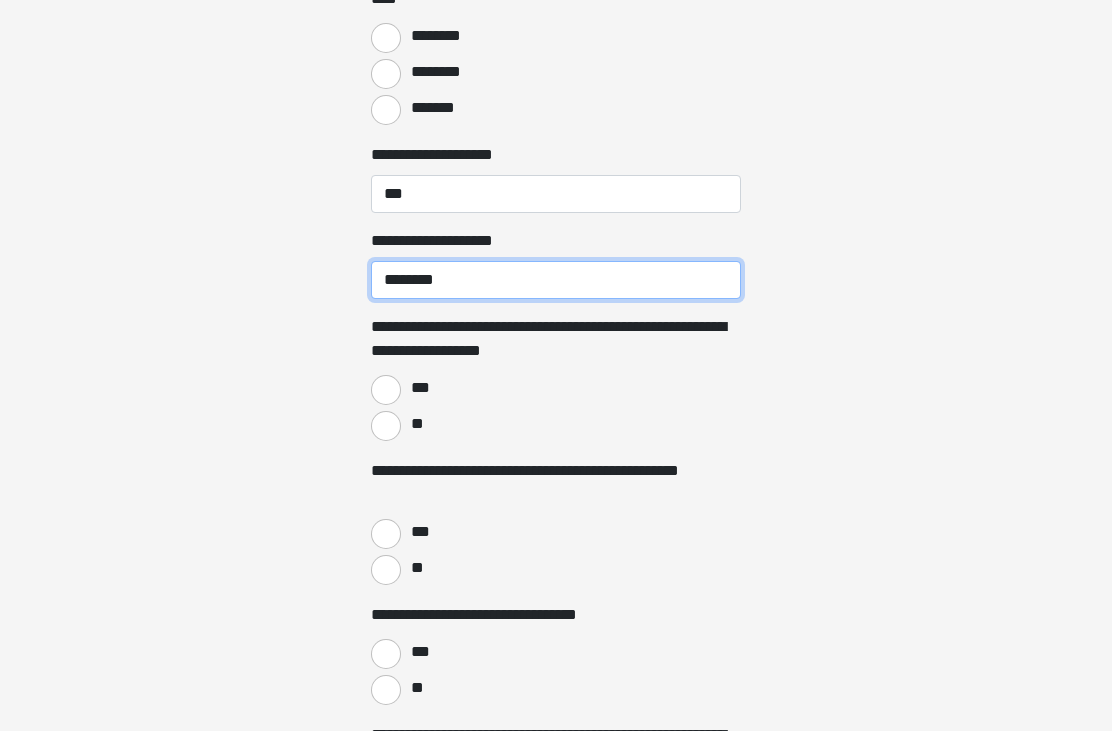 type on "********" 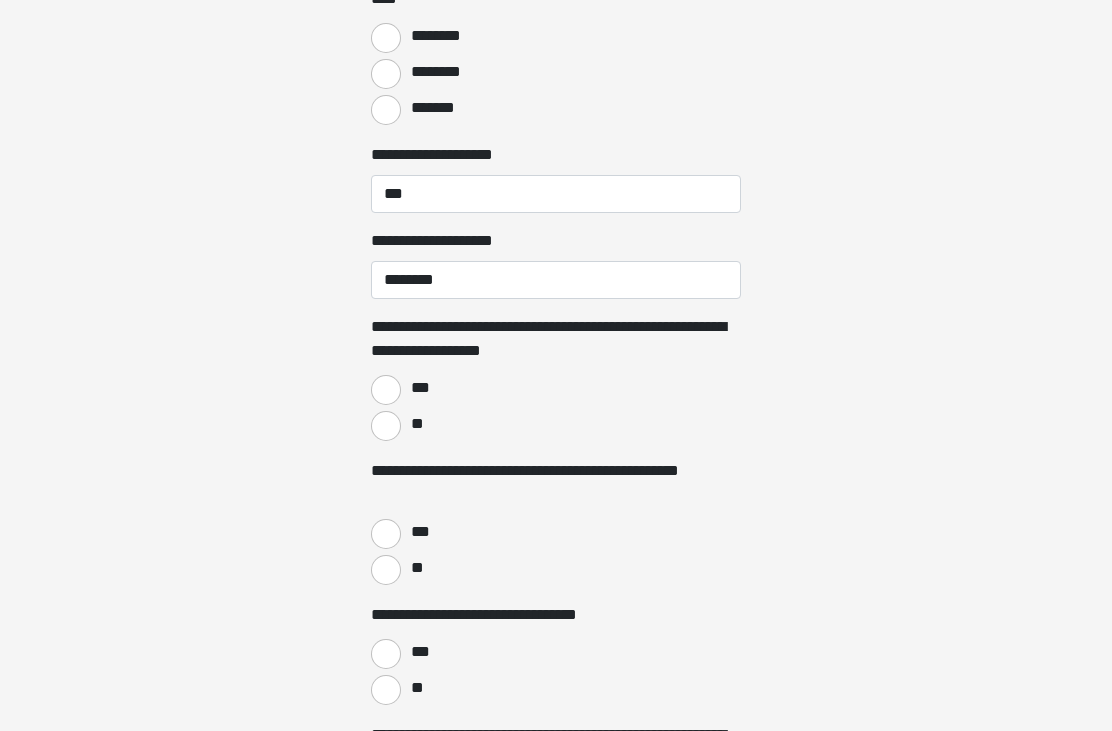 click on "**" at bounding box center [386, 426] 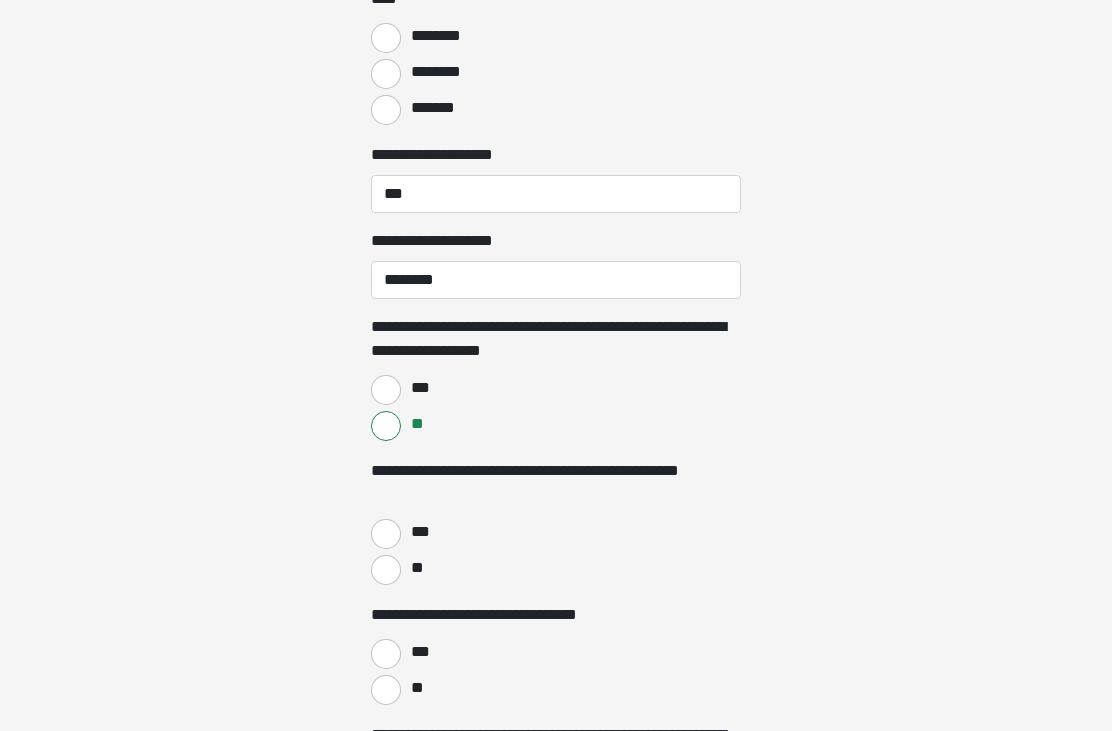 click on "**" at bounding box center [386, 570] 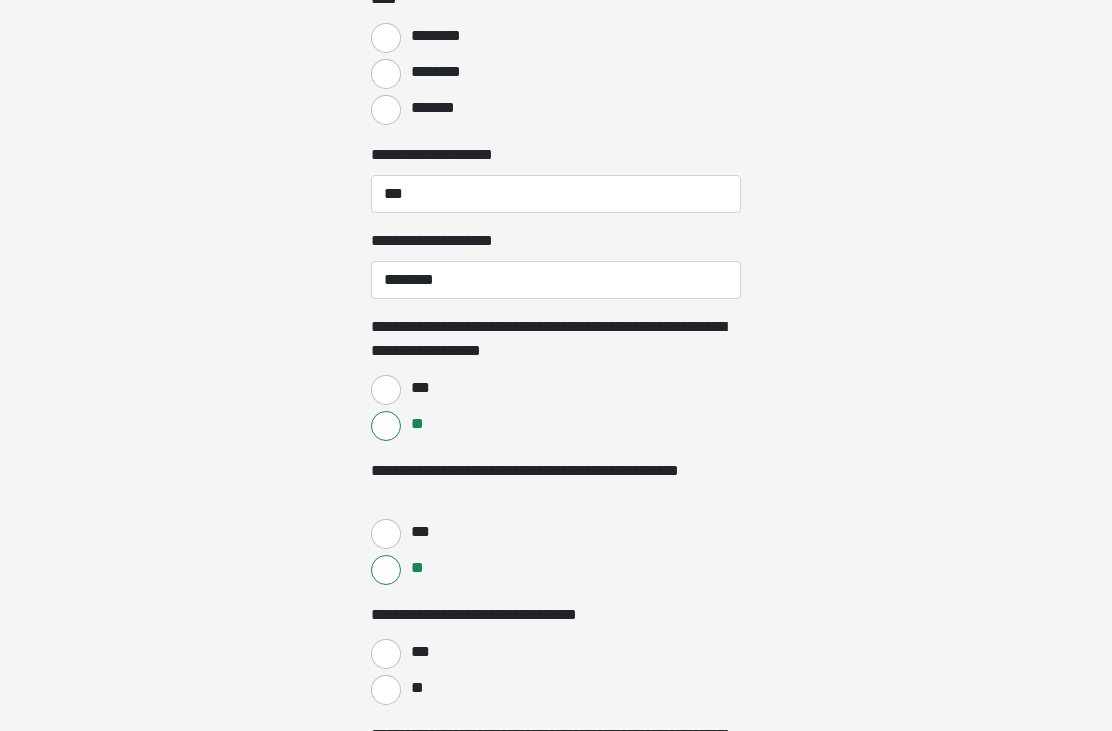 click on "**" at bounding box center (386, 690) 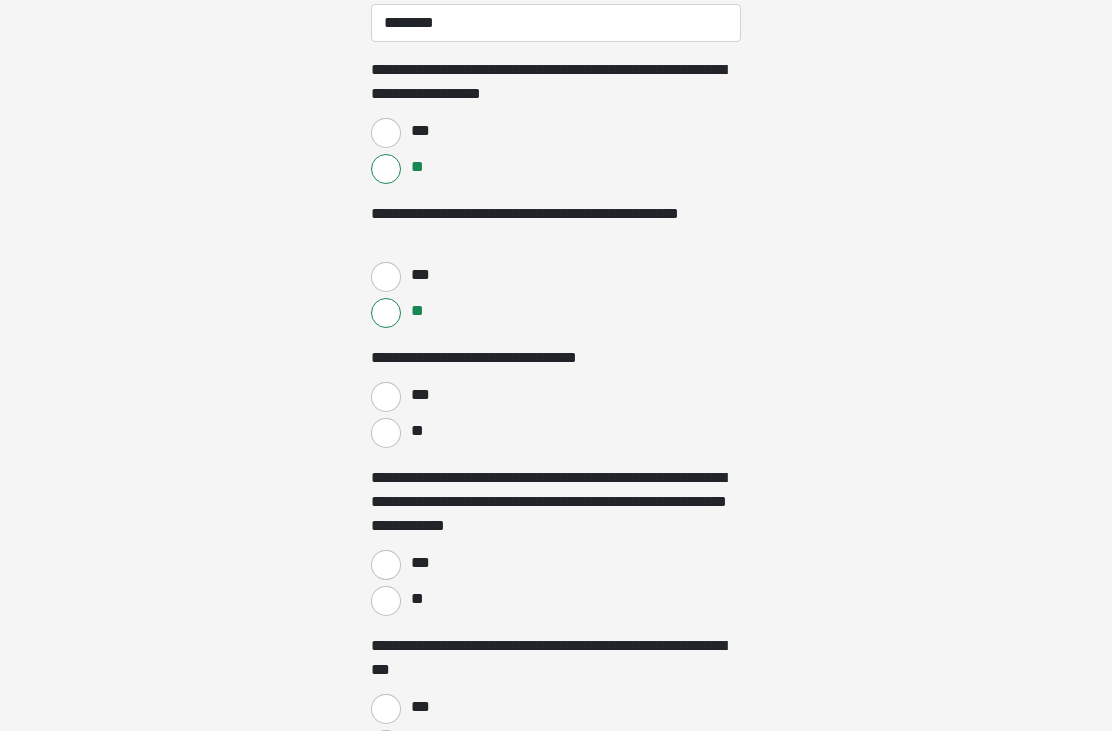 scroll, scrollTop: 2534, scrollLeft: 0, axis: vertical 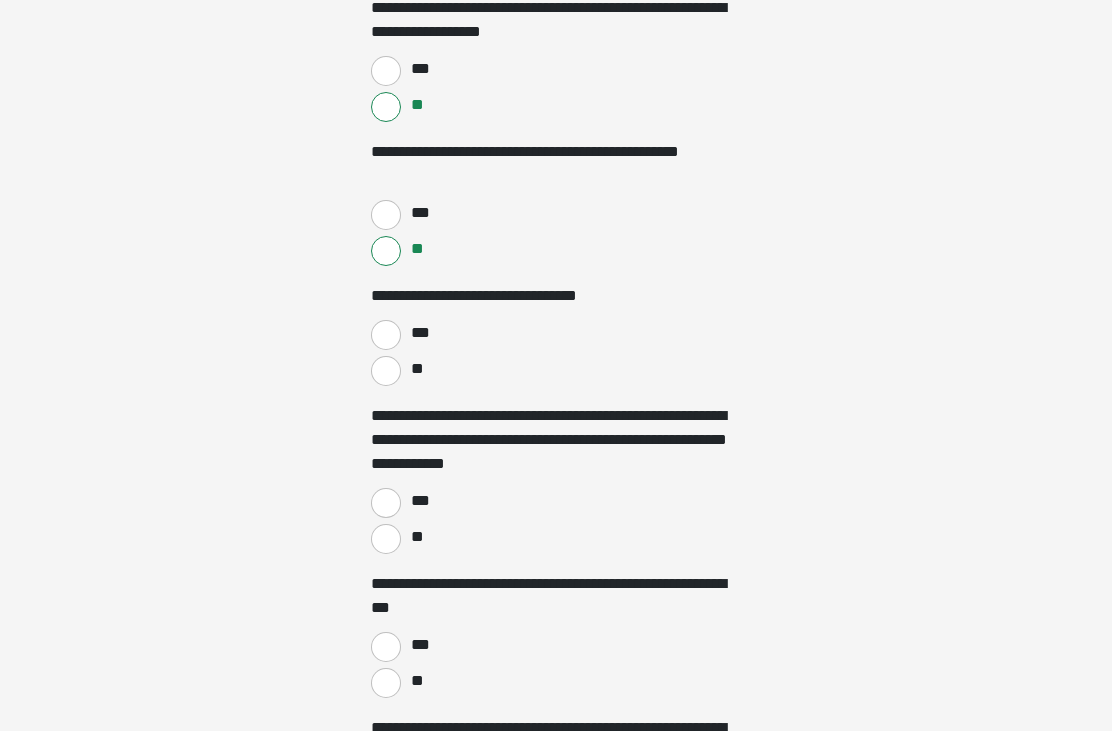 click on "**" at bounding box center [386, 539] 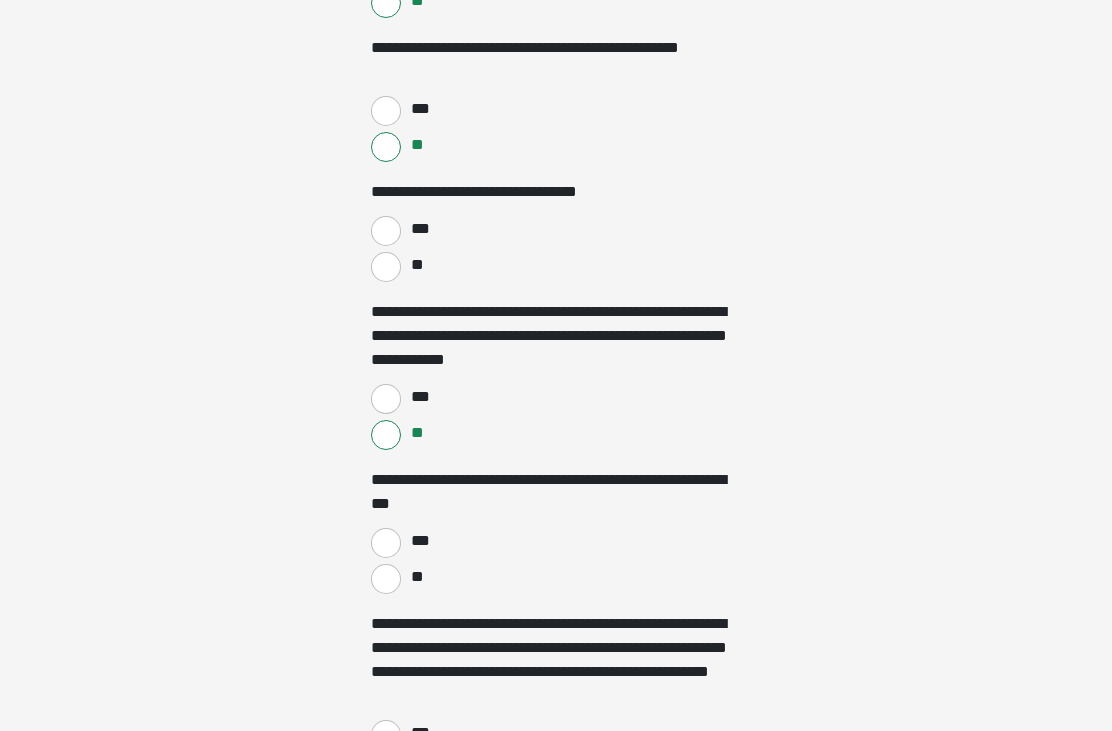 scroll, scrollTop: 2638, scrollLeft: 0, axis: vertical 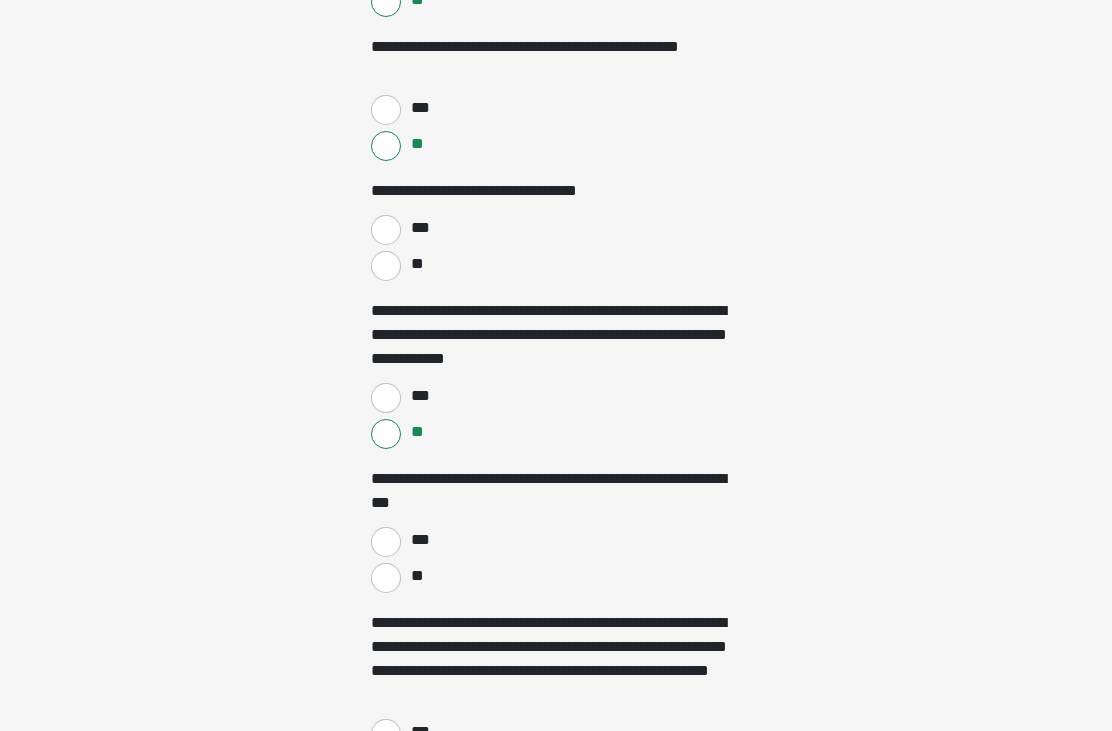 click on "**" at bounding box center [386, 579] 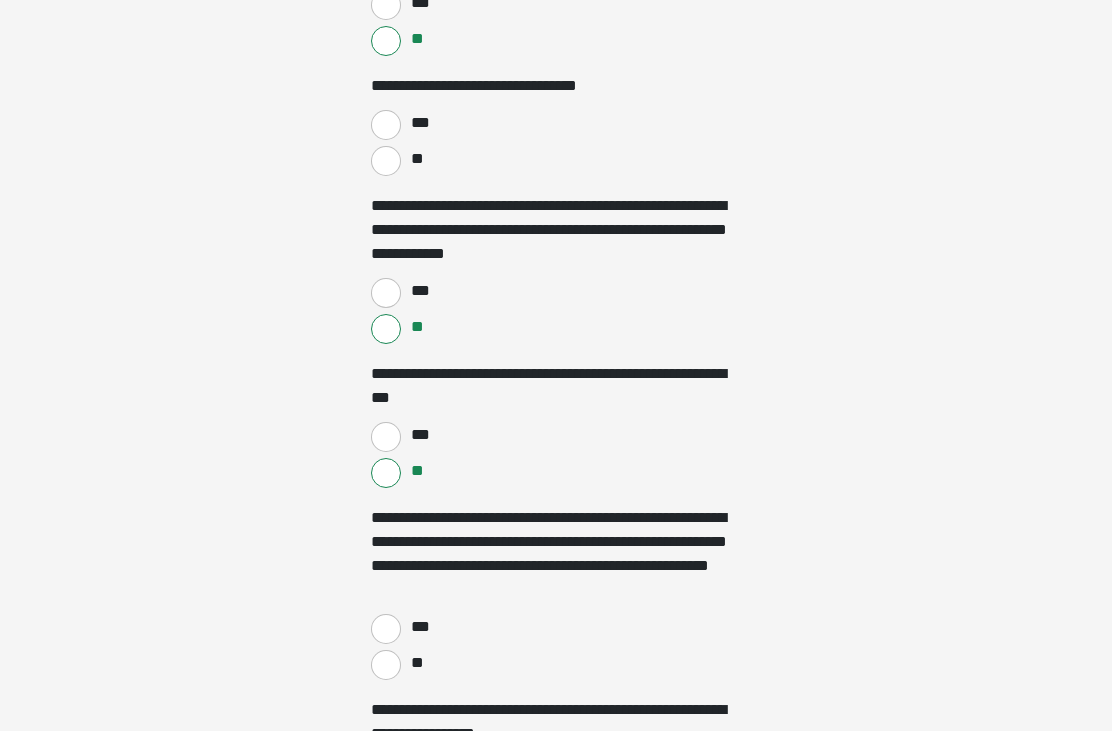 click on "**" at bounding box center (386, 666) 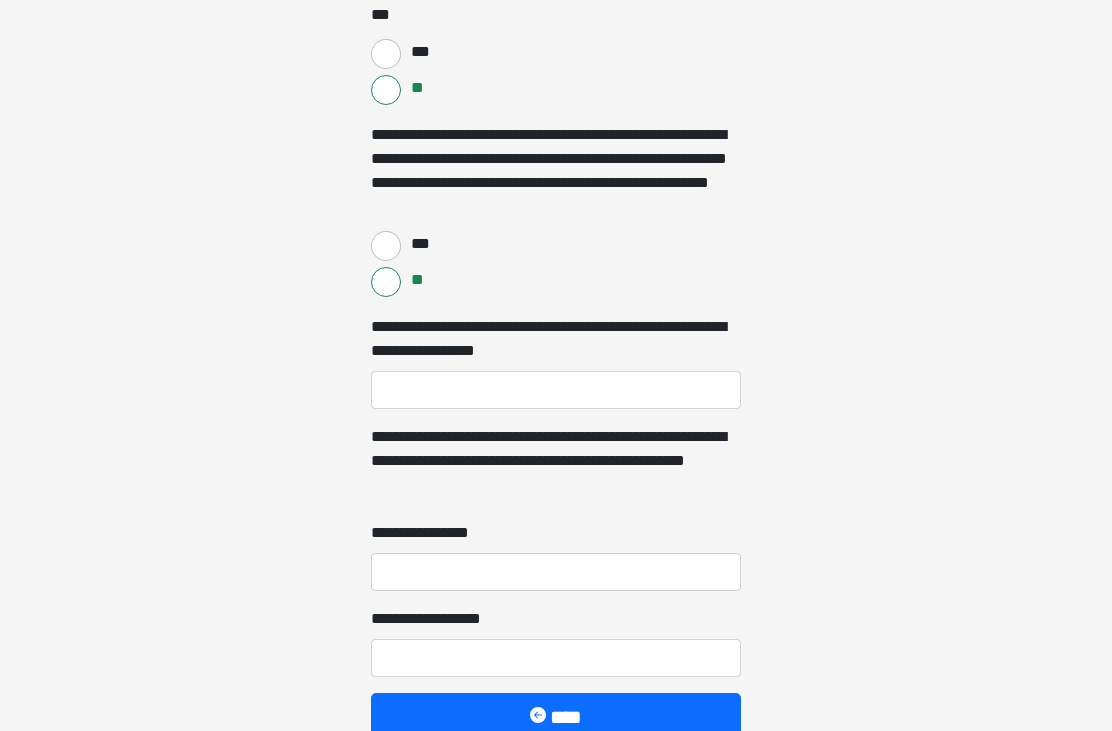 scroll, scrollTop: 3122, scrollLeft: 0, axis: vertical 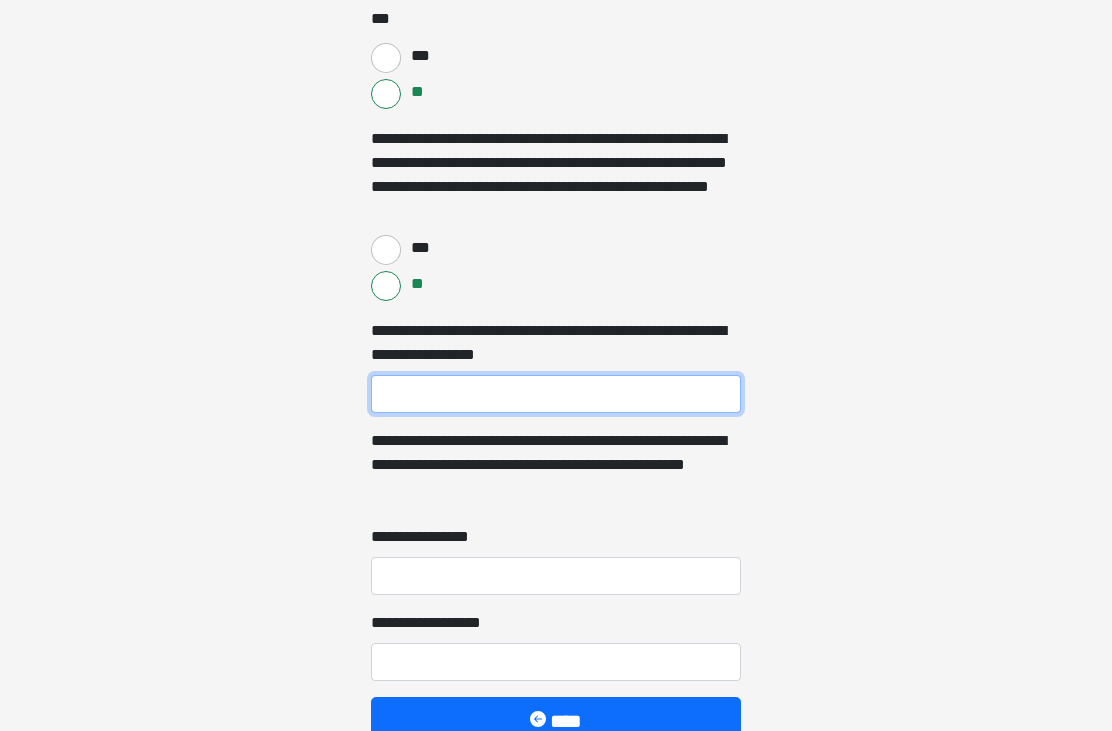 click on "**********" at bounding box center [556, 395] 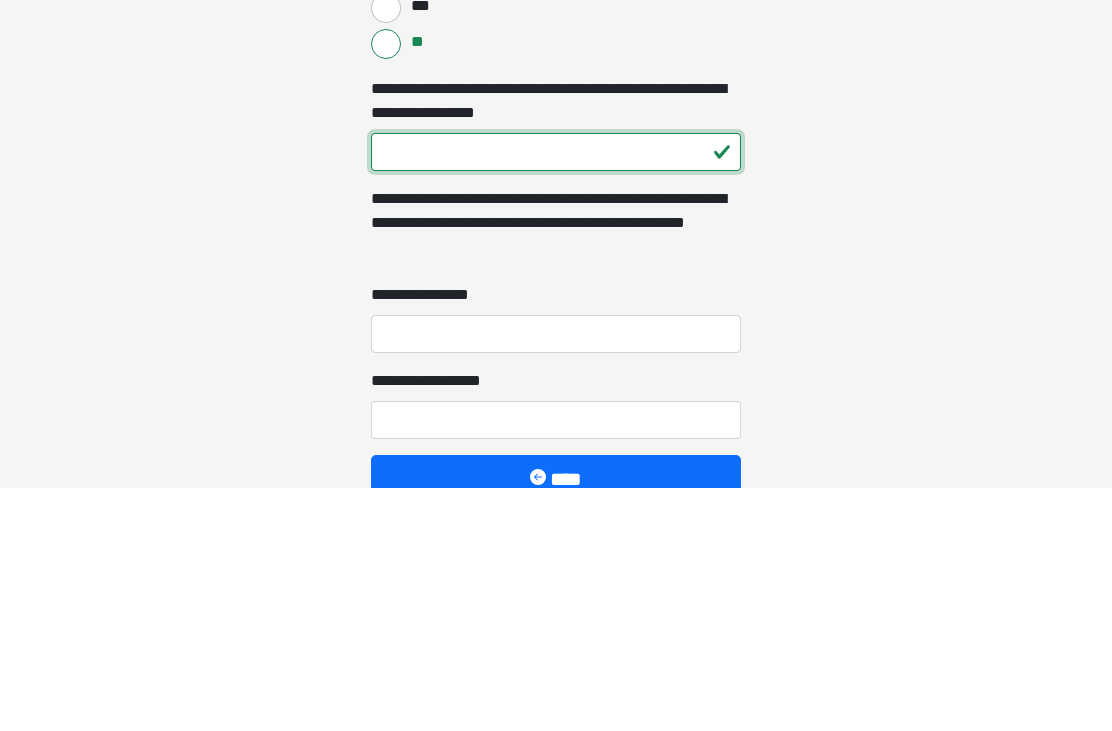 type on "***" 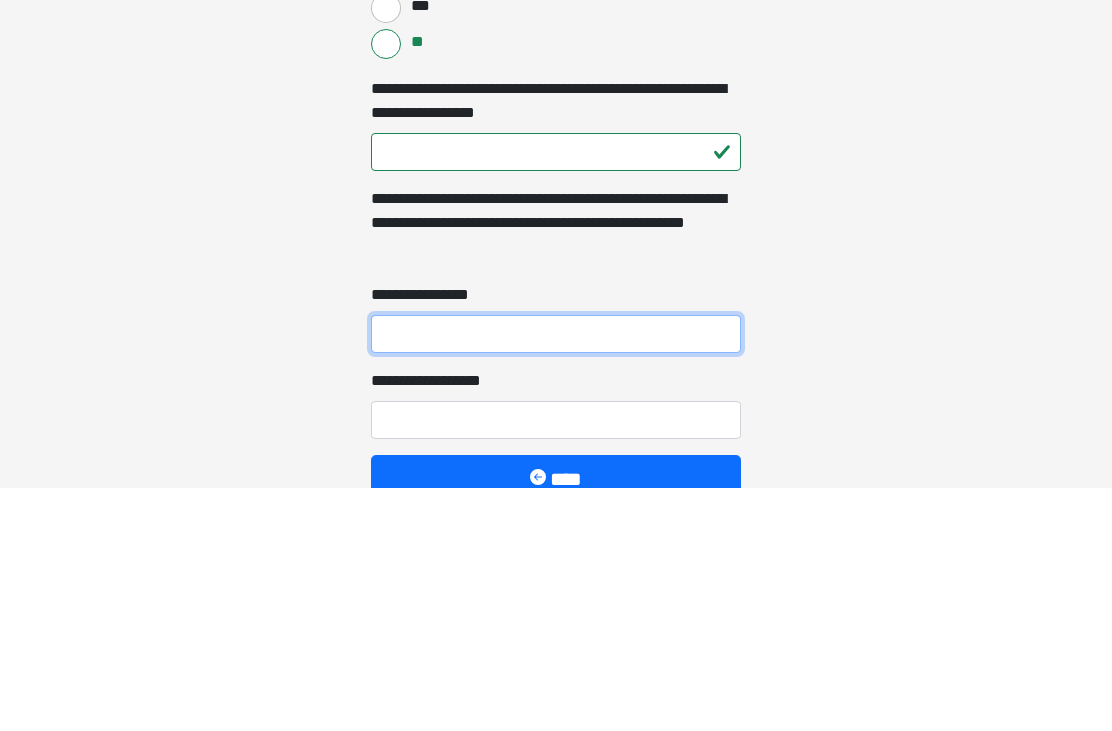 click on "**********" at bounding box center (556, 577) 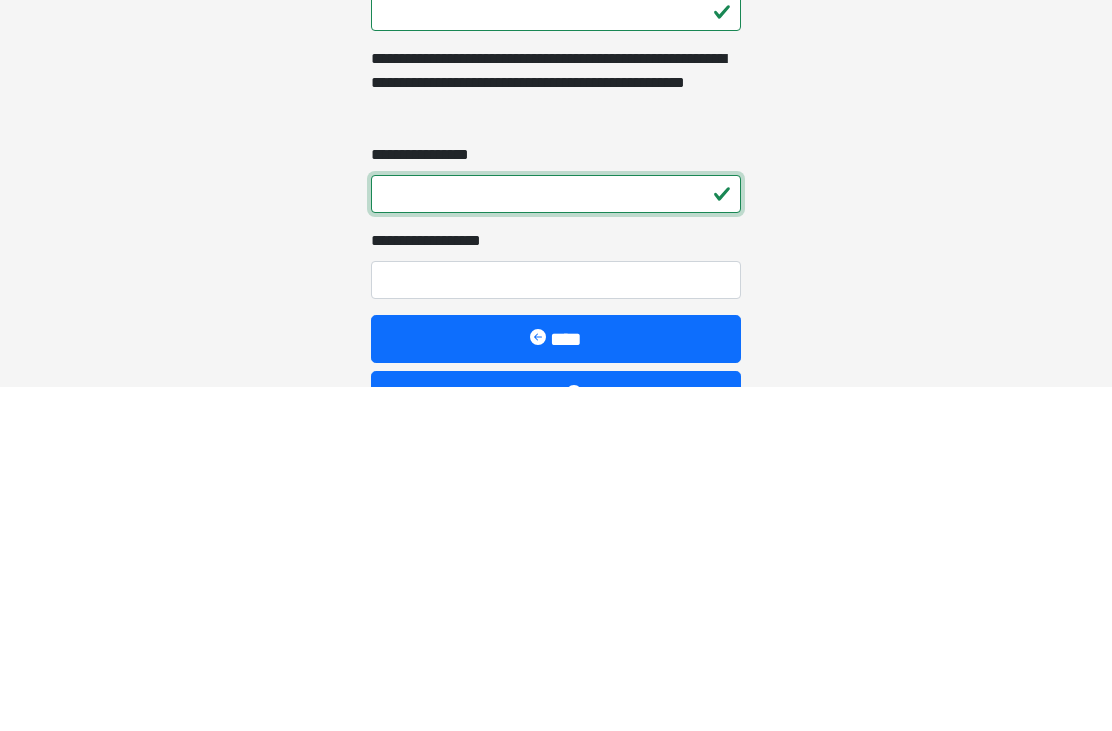 type on "*" 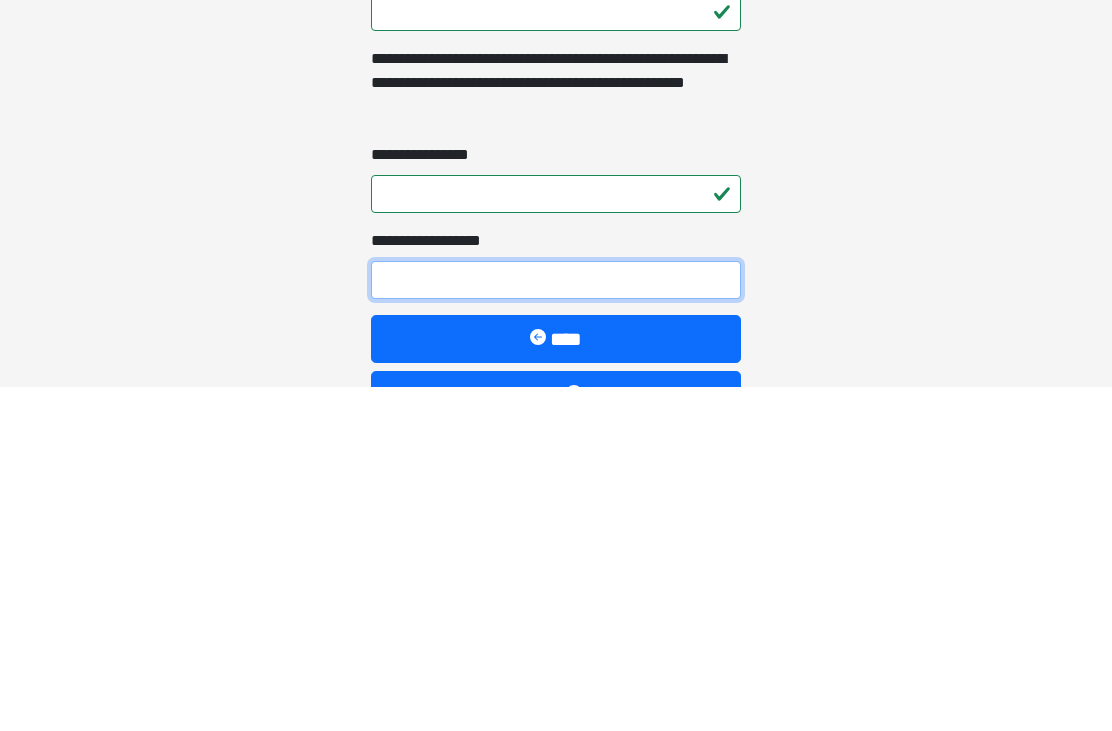click on "**********" at bounding box center [556, 624] 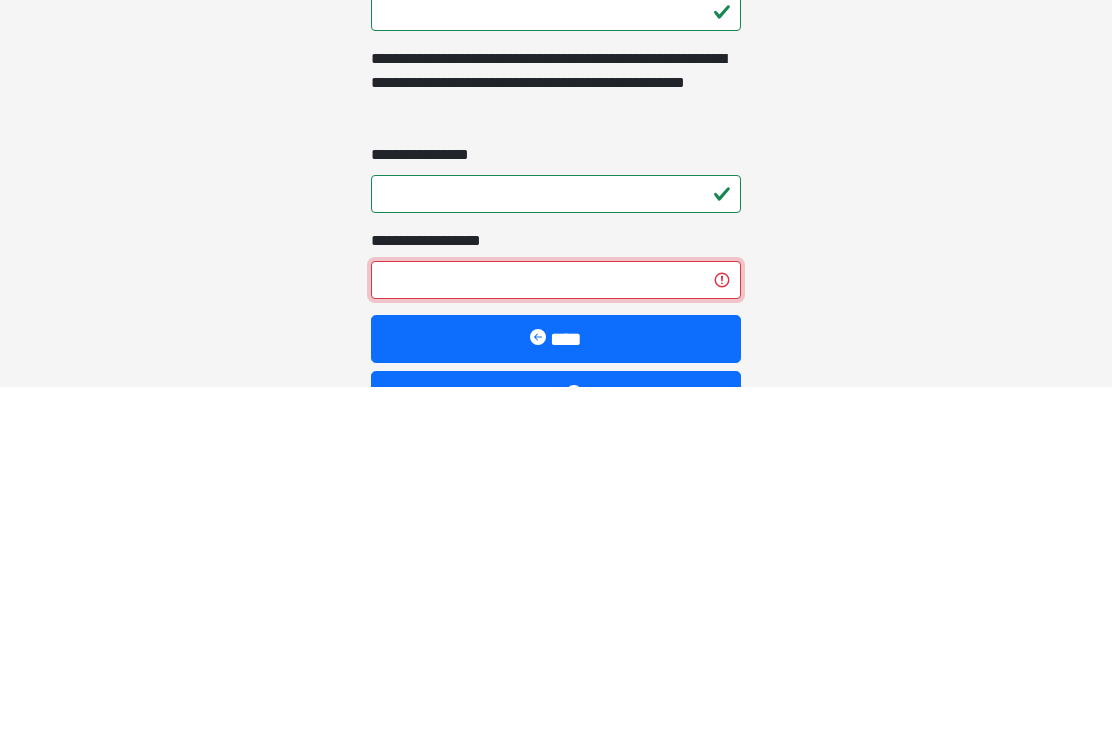 type on "*" 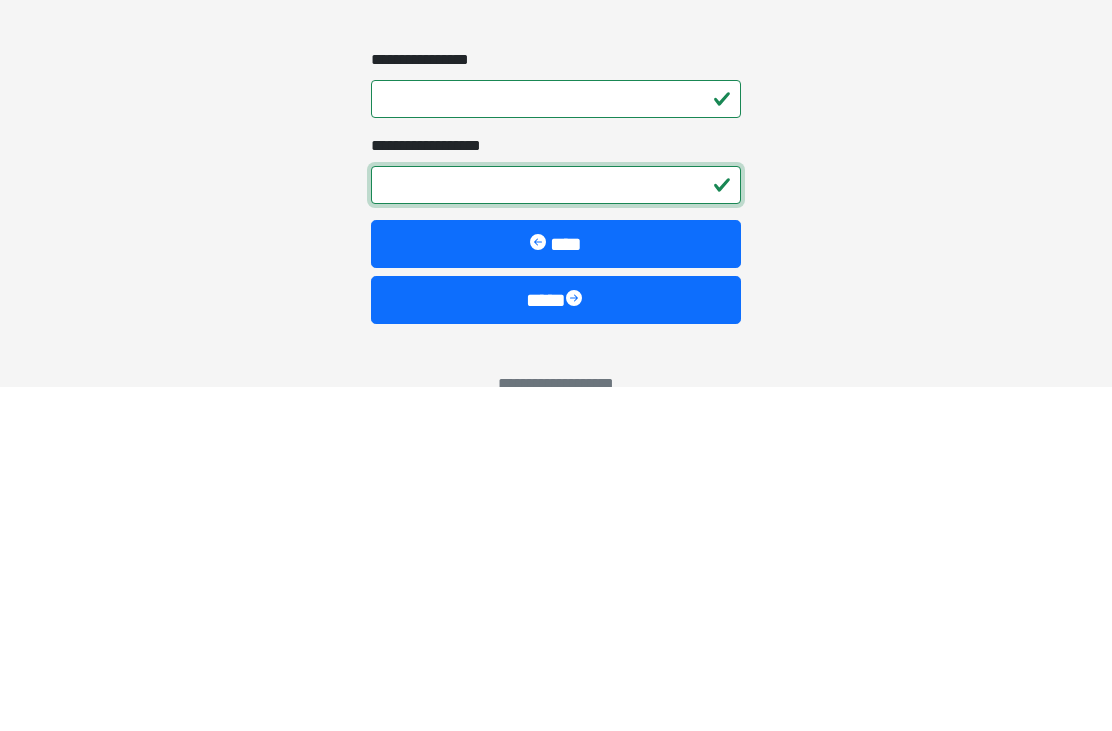scroll, scrollTop: 3277, scrollLeft: 0, axis: vertical 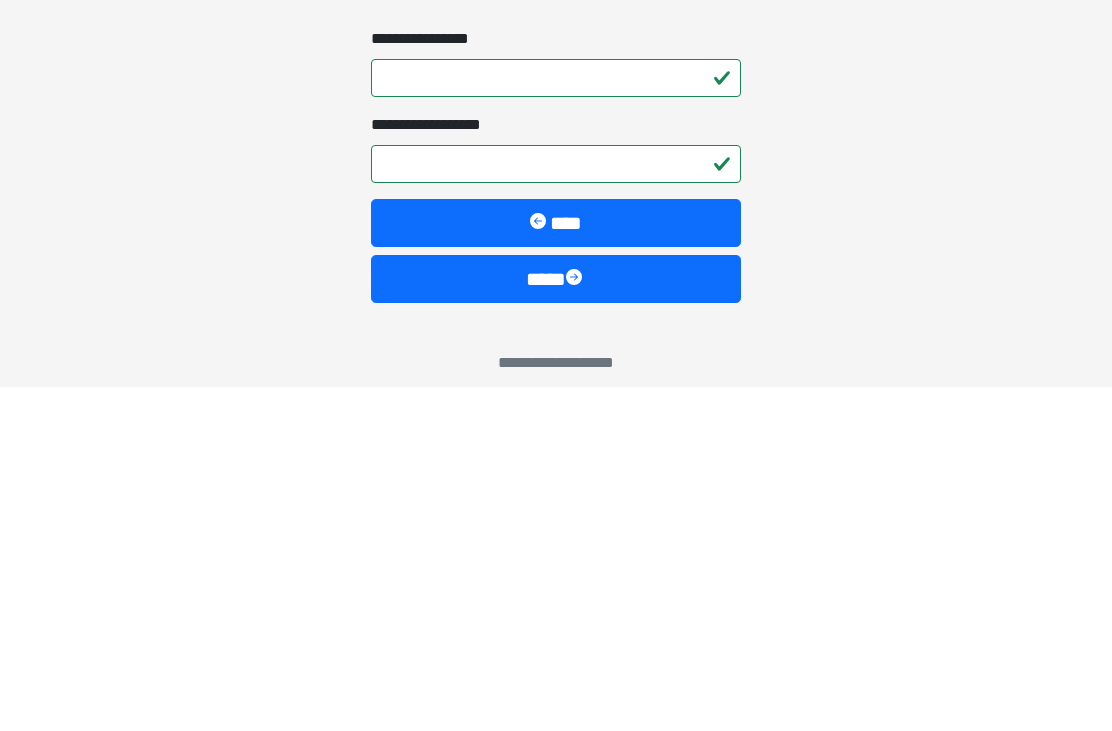 click on "****" at bounding box center (556, 623) 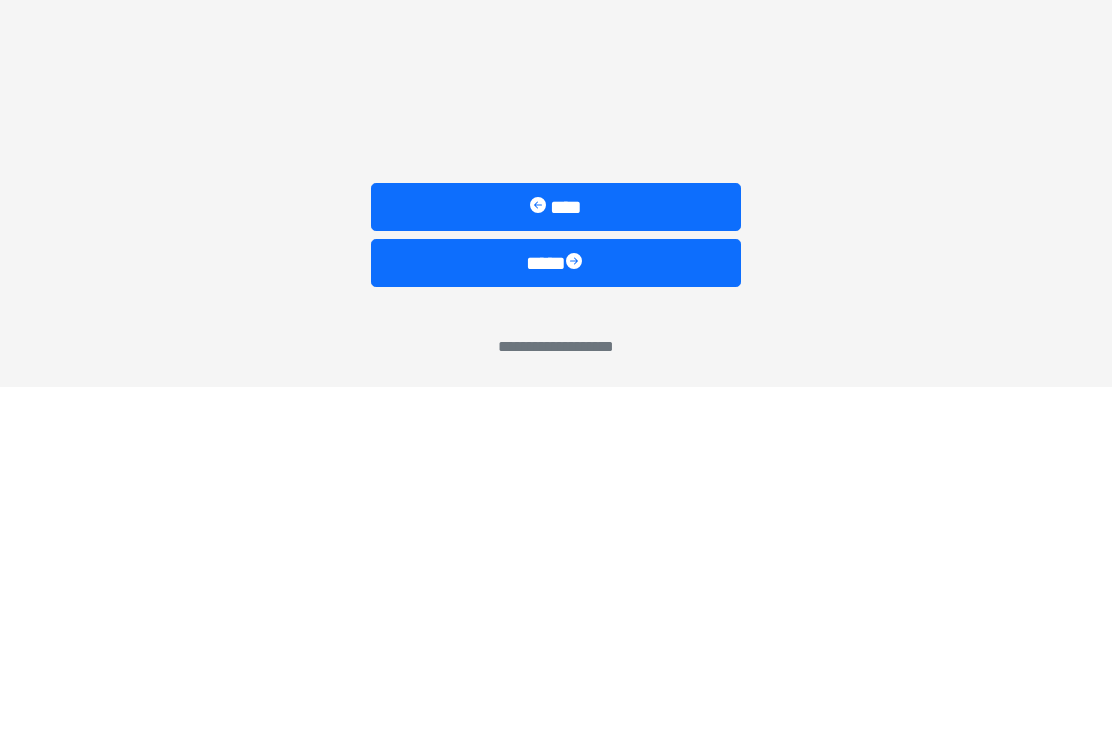 scroll, scrollTop: 62, scrollLeft: 0, axis: vertical 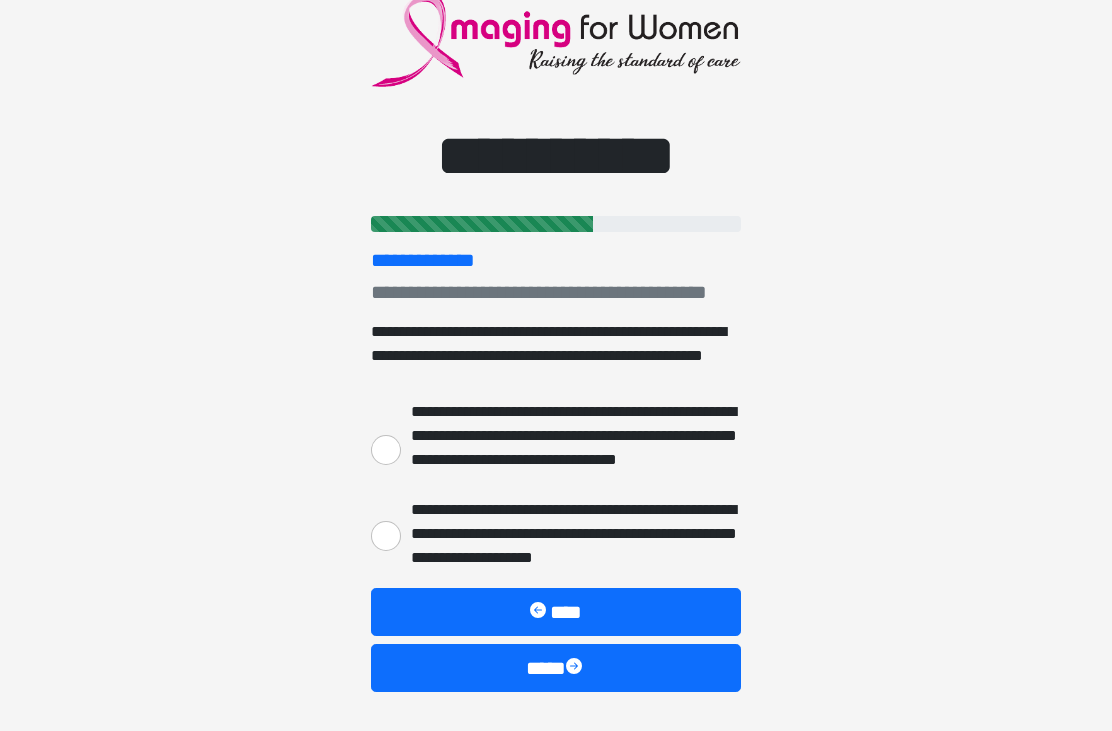 click on "**********" at bounding box center (386, 450) 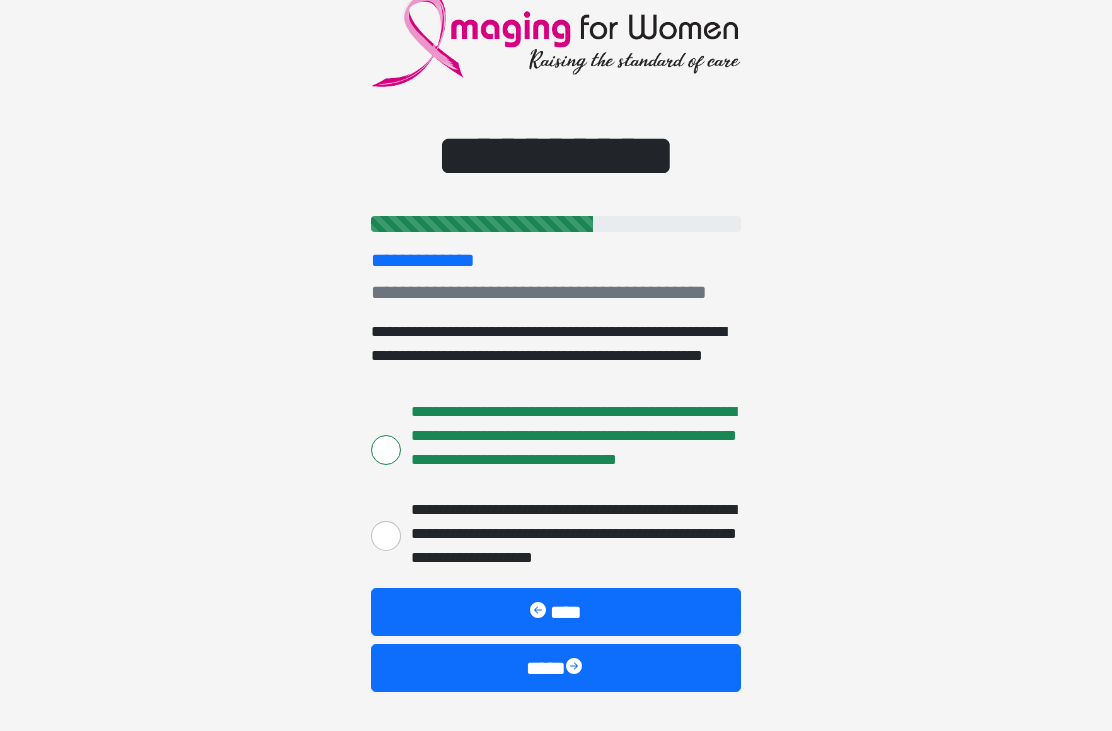 click on "****" at bounding box center (556, 668) 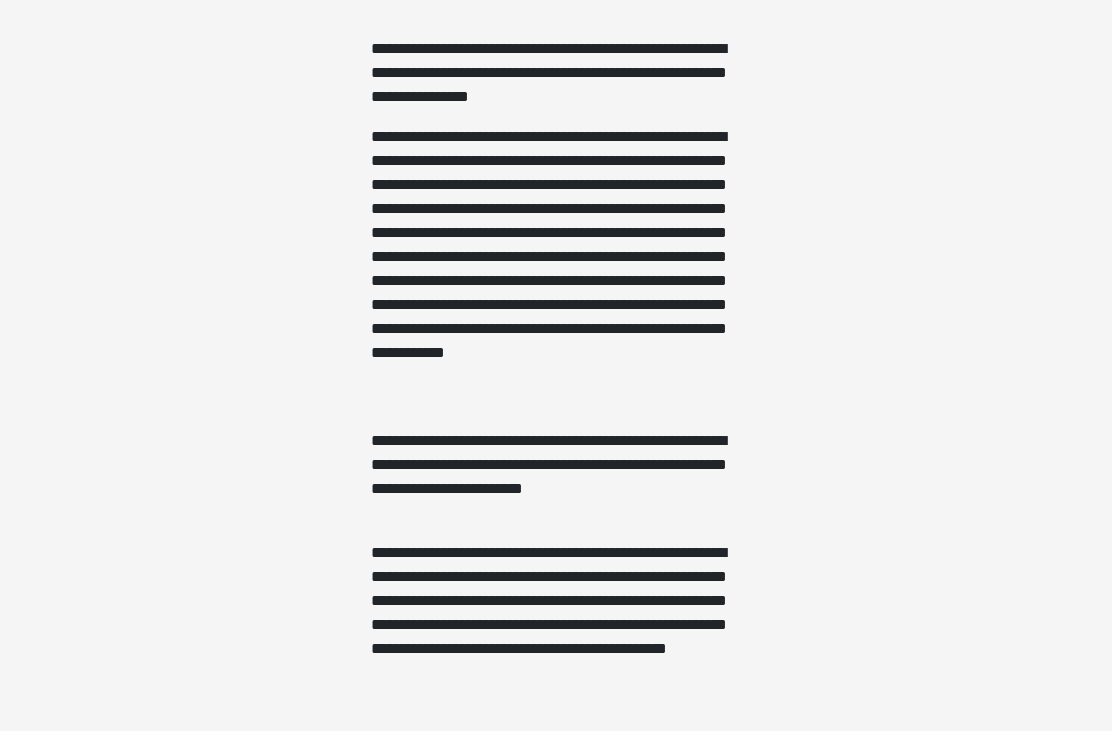 scroll, scrollTop: 1056, scrollLeft: 0, axis: vertical 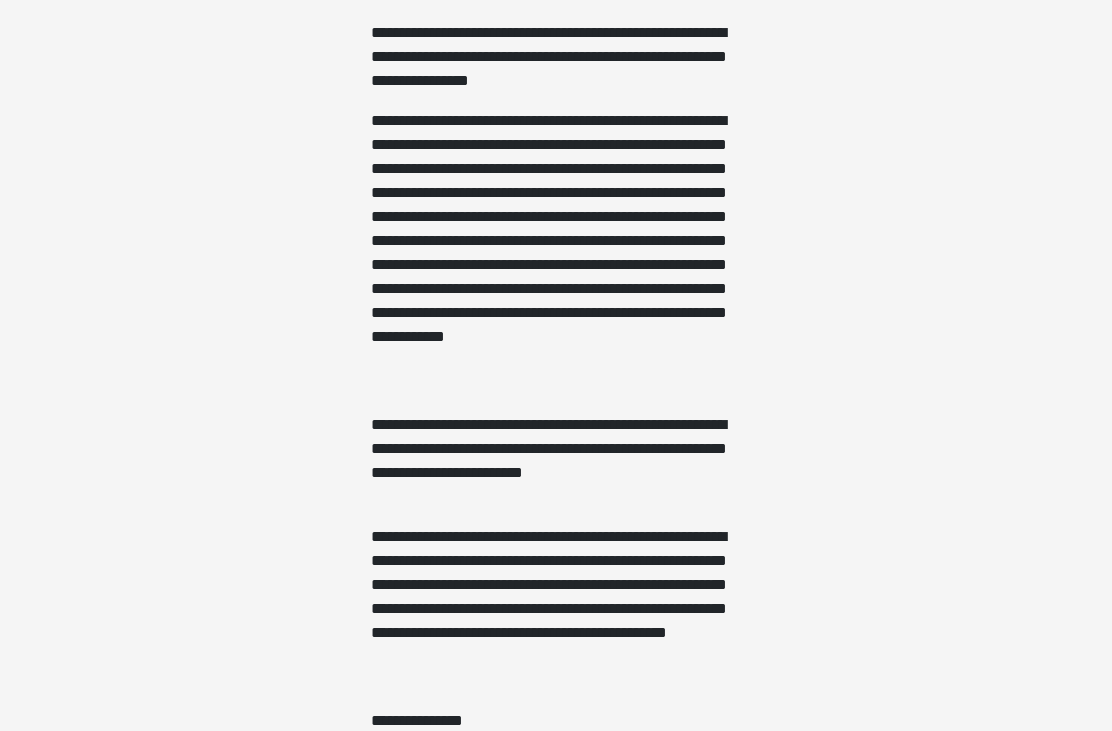click on "**********" at bounding box center [556, -691] 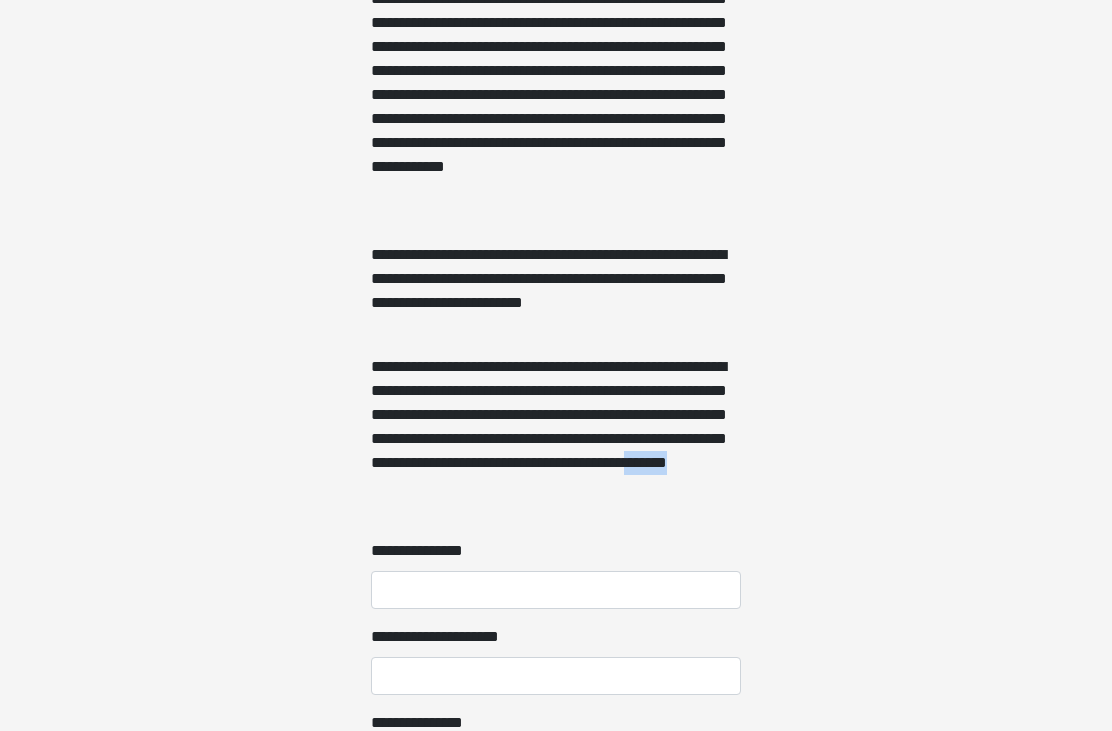 scroll, scrollTop: 1227, scrollLeft: 0, axis: vertical 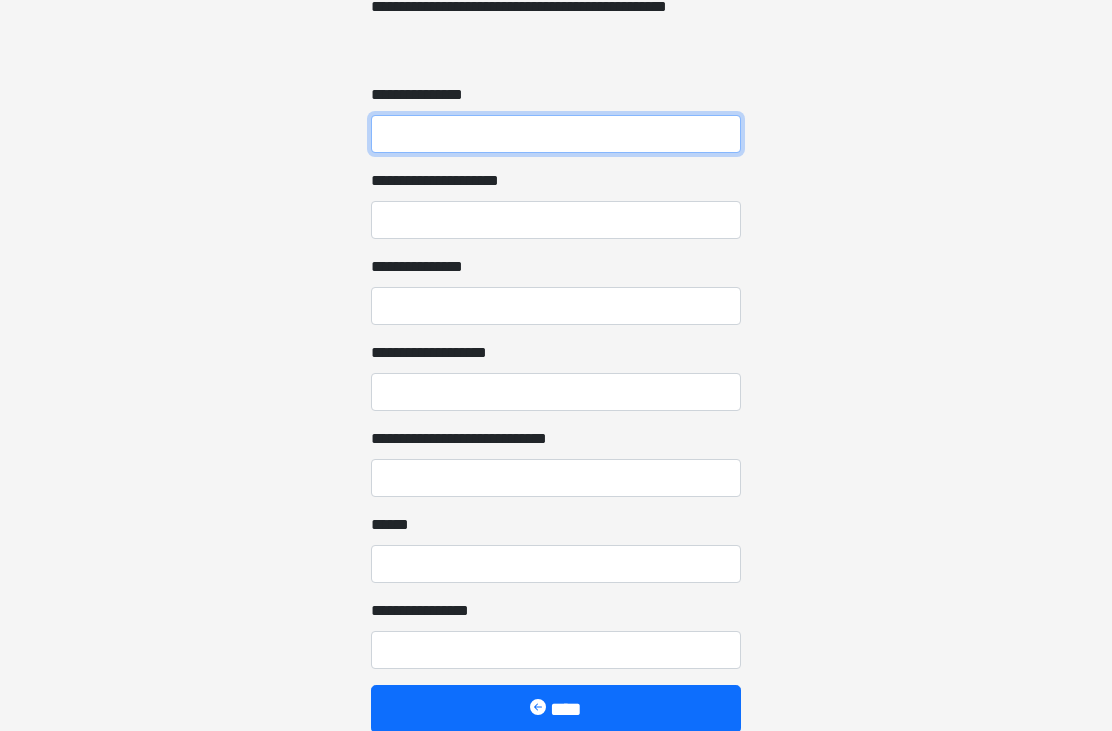 click on "**********" at bounding box center (556, 135) 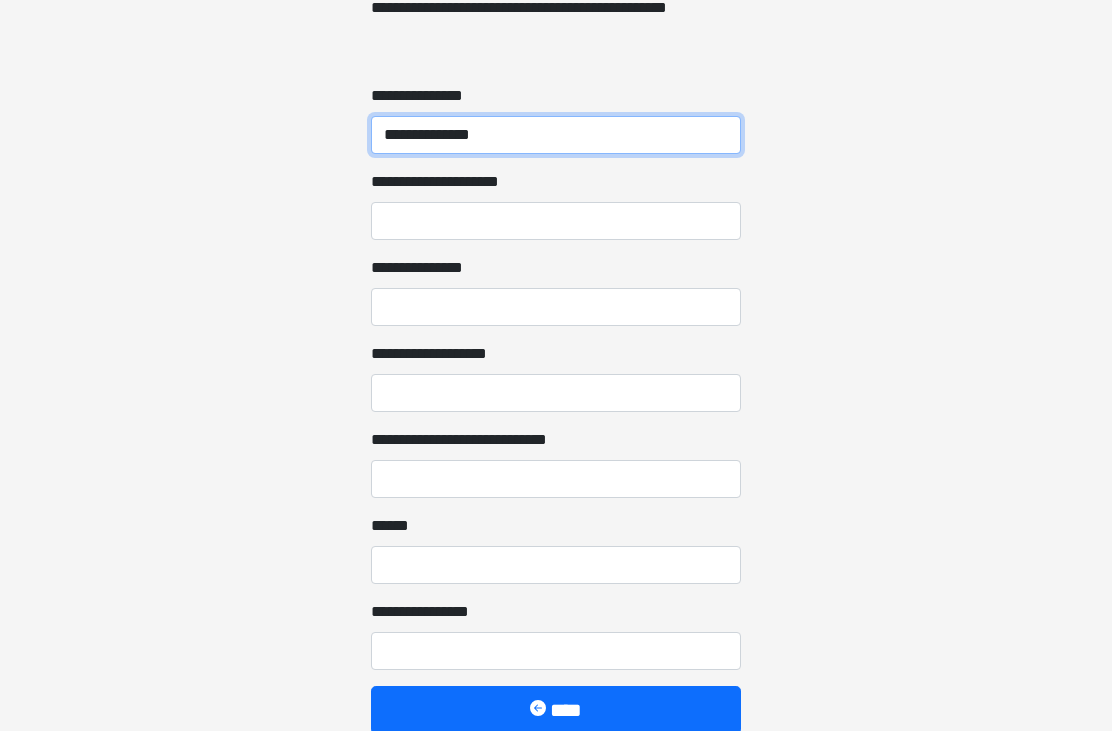 type on "**********" 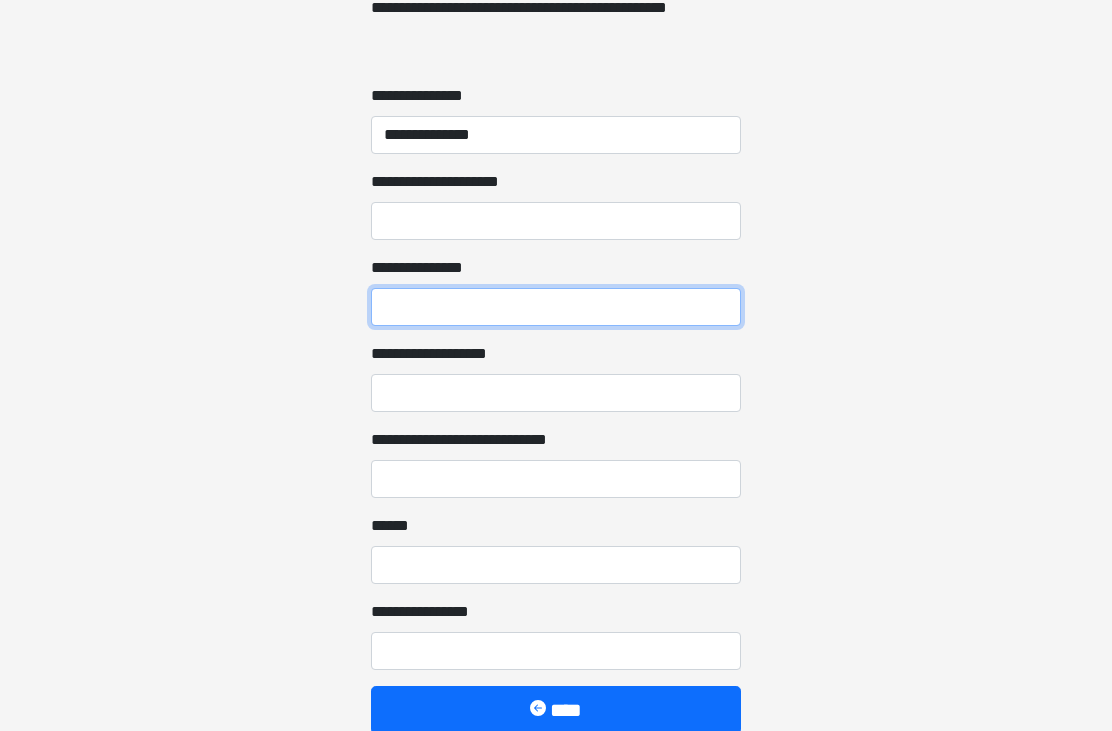 click on "**********" at bounding box center (556, 307) 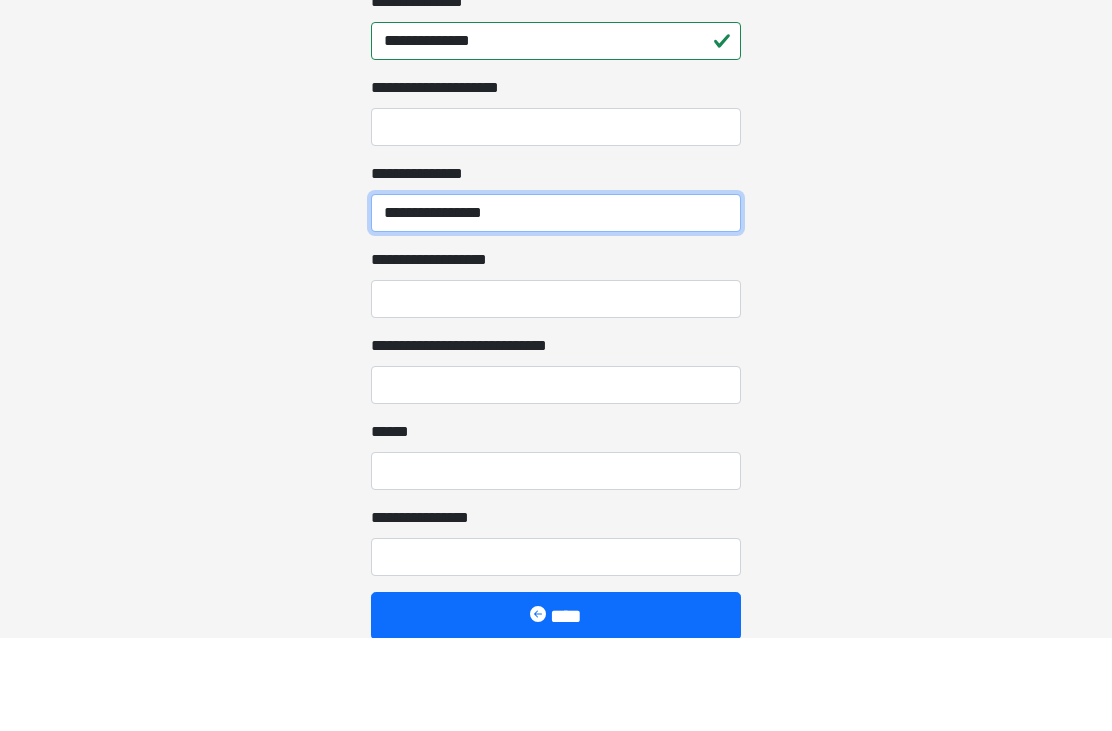 type on "**********" 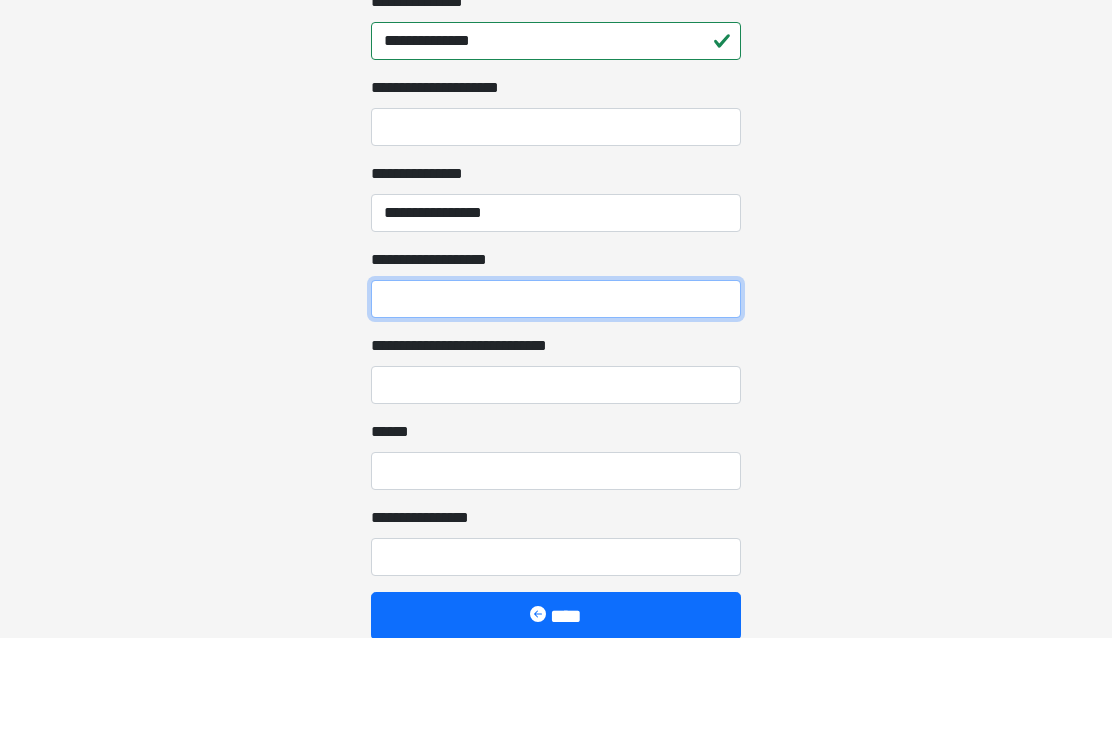 click on "**********" at bounding box center (556, 393) 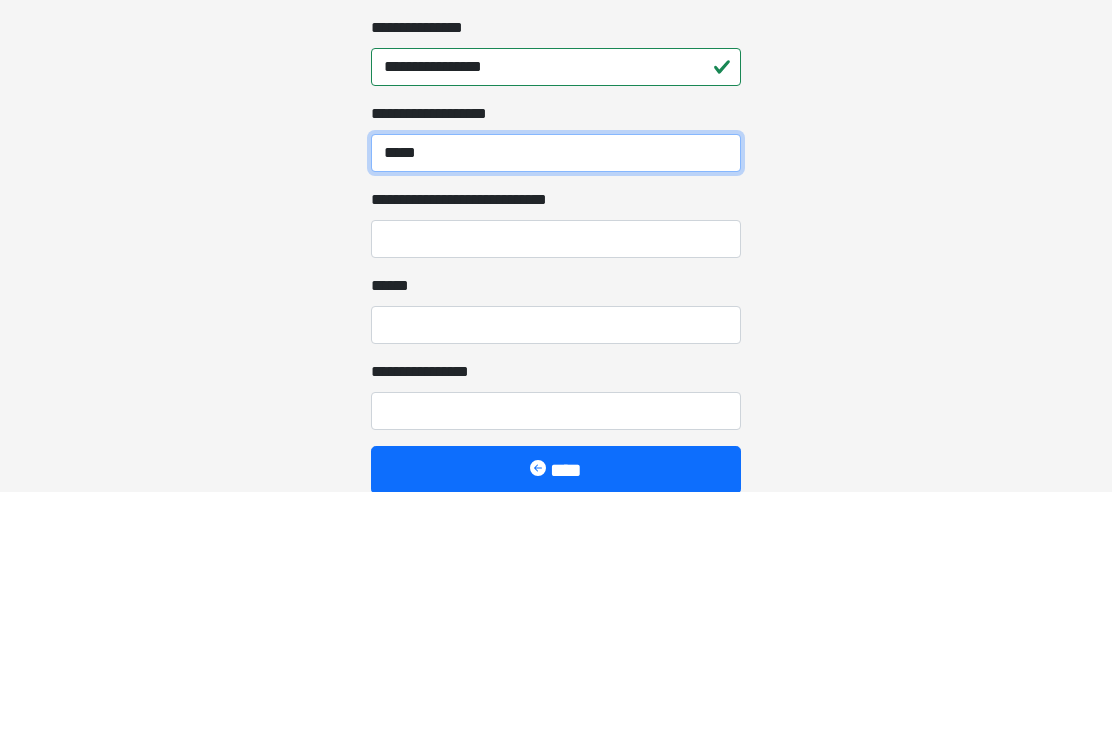 type on "*****" 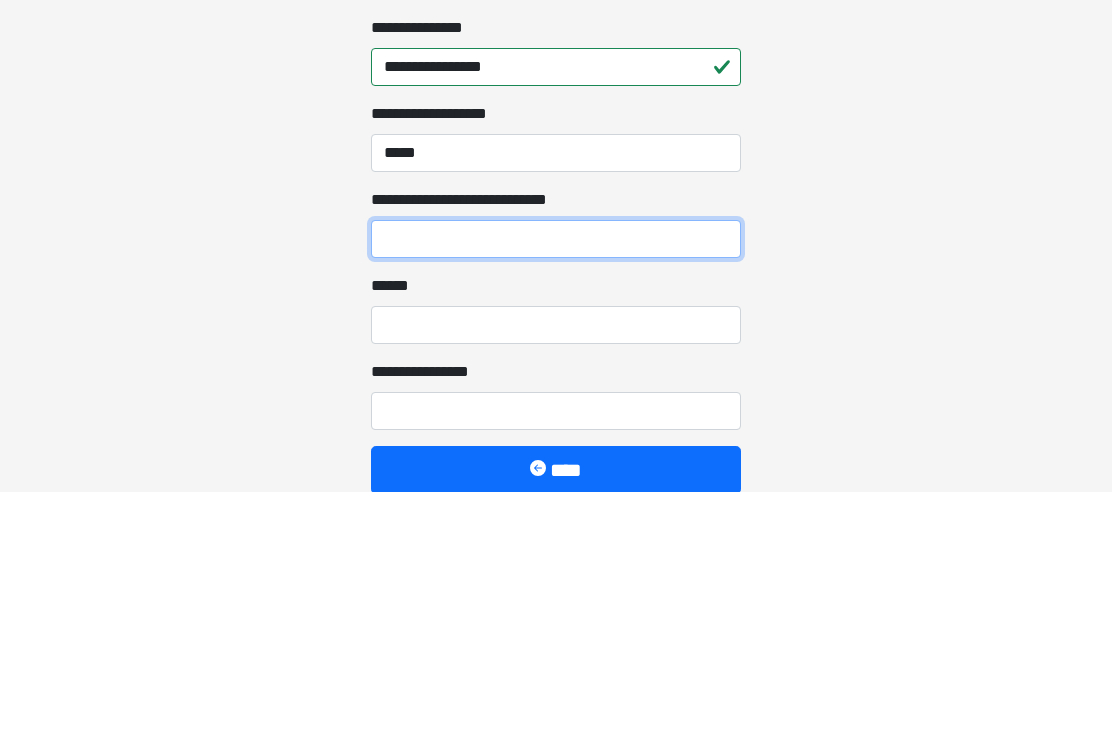 click on "**********" at bounding box center [556, 479] 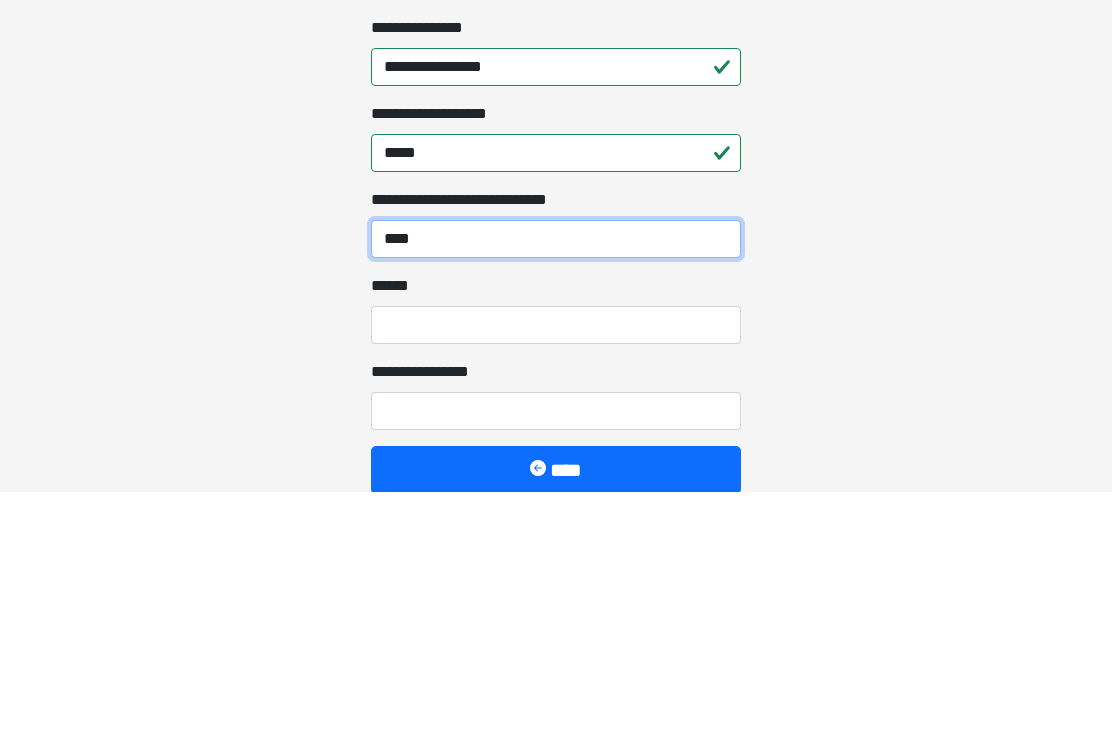 type on "****" 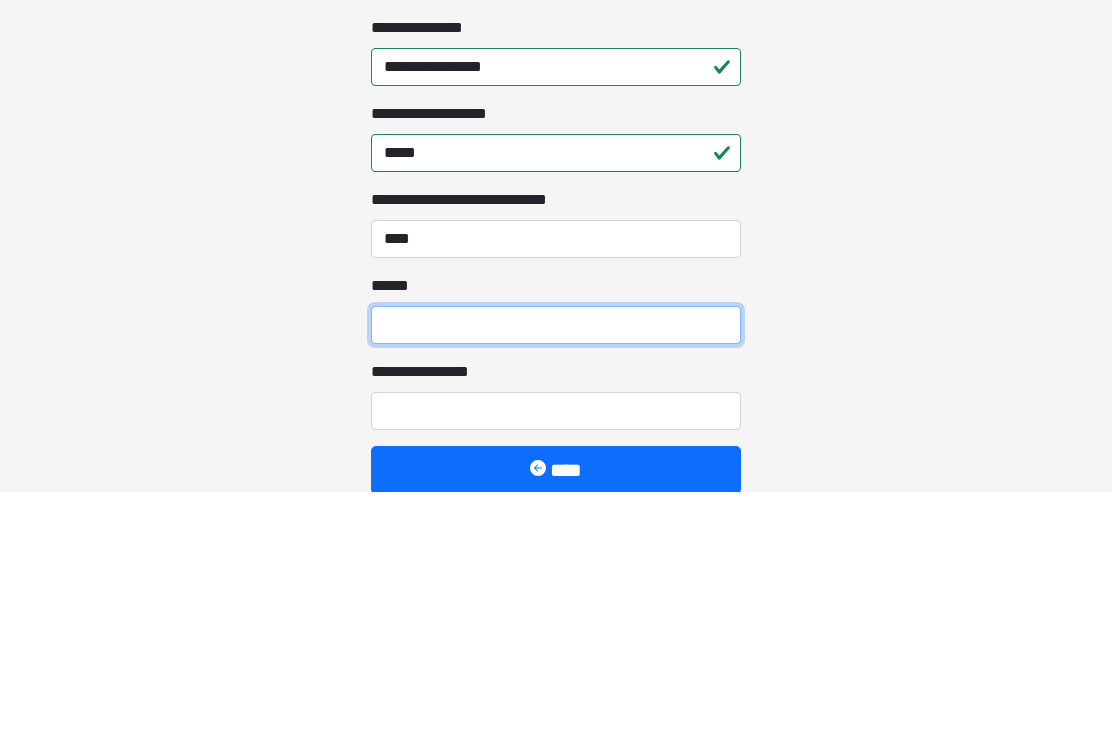 click on "**** *" at bounding box center (556, 565) 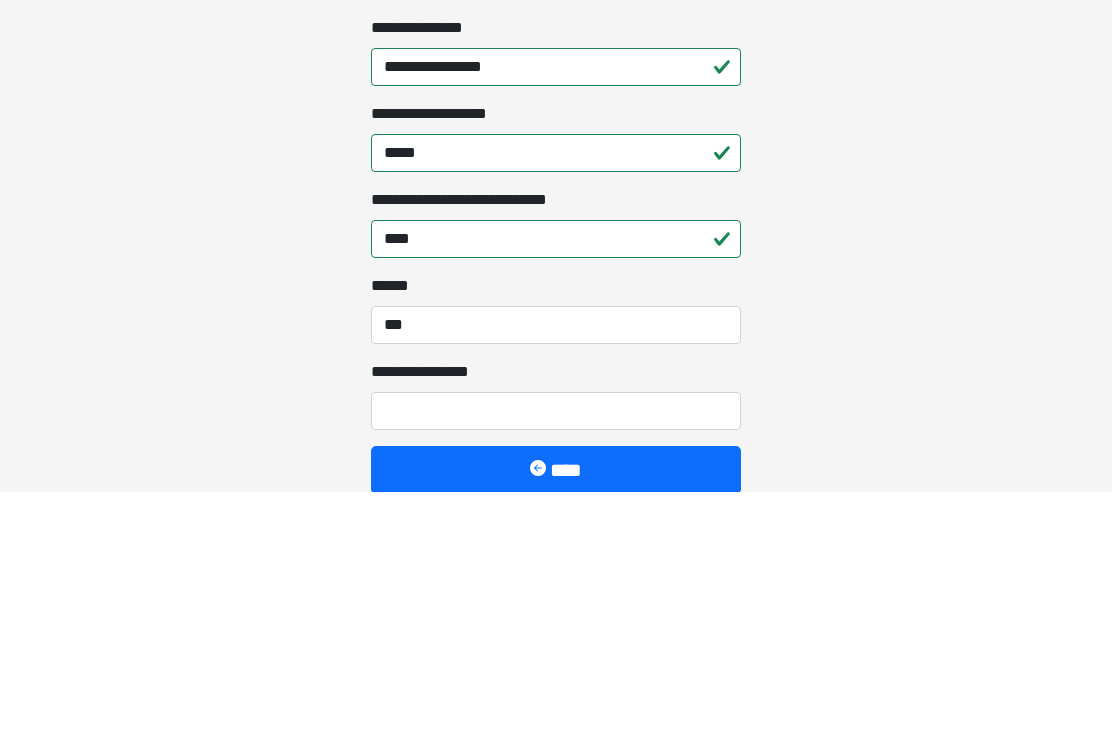 scroll, scrollTop: 1780, scrollLeft: 0, axis: vertical 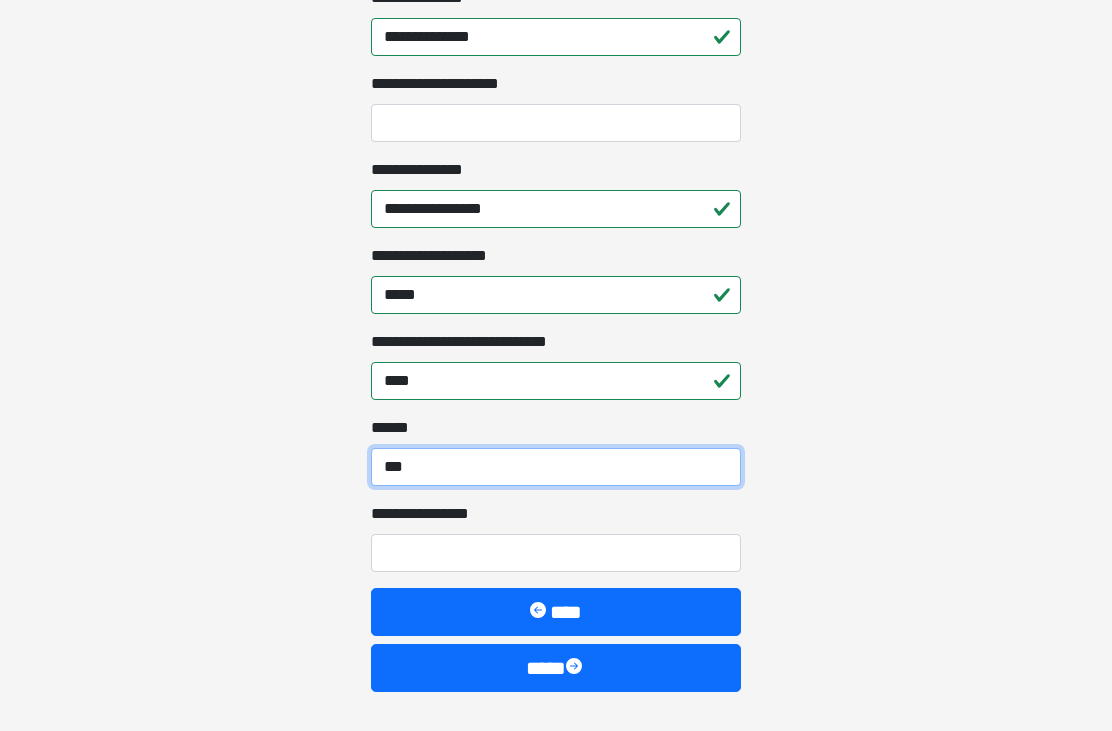 type on "***" 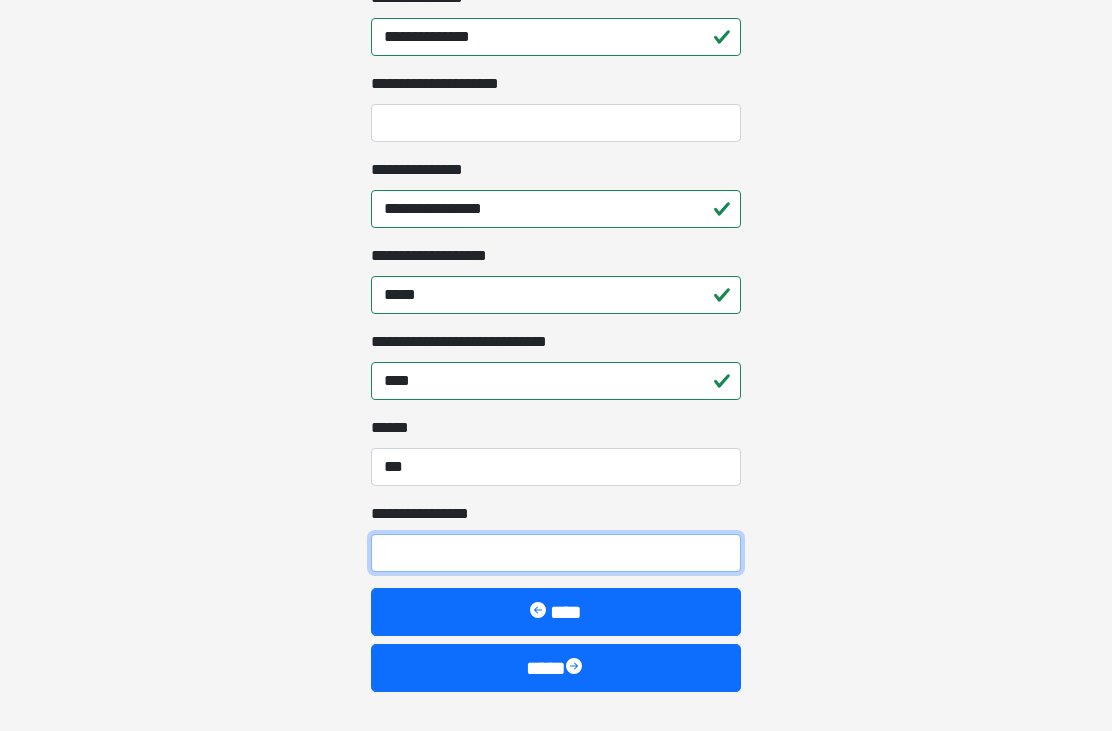 click on "**********" at bounding box center [556, 553] 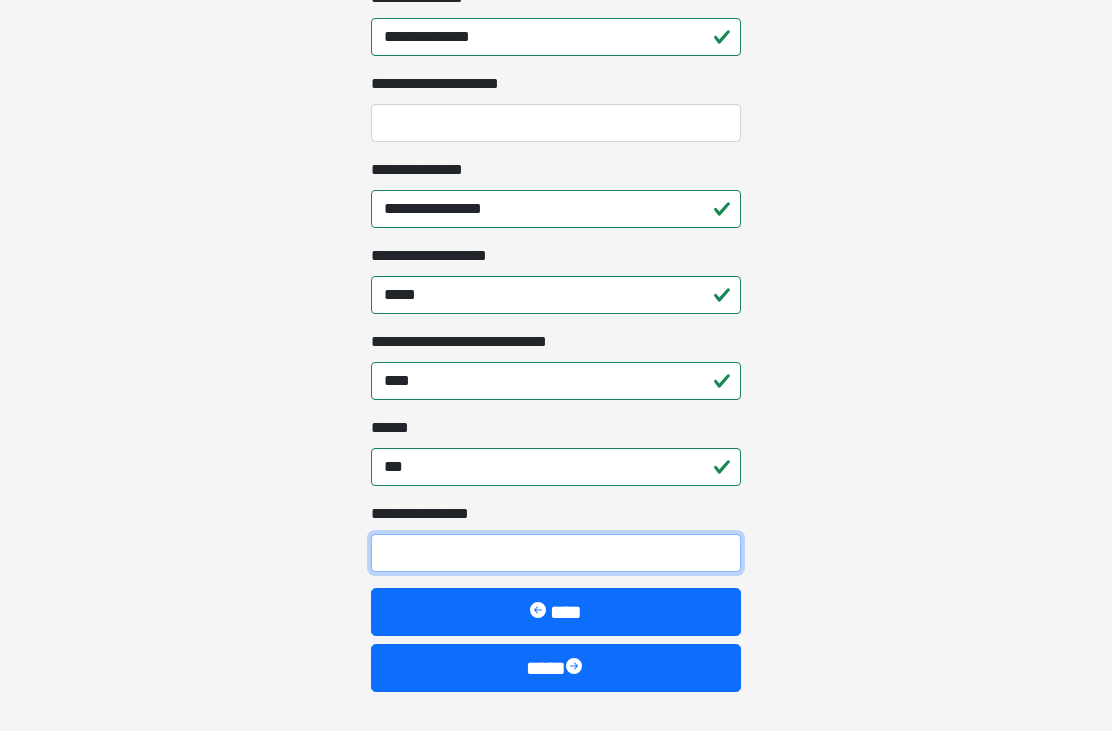 scroll, scrollTop: 1795, scrollLeft: 0, axis: vertical 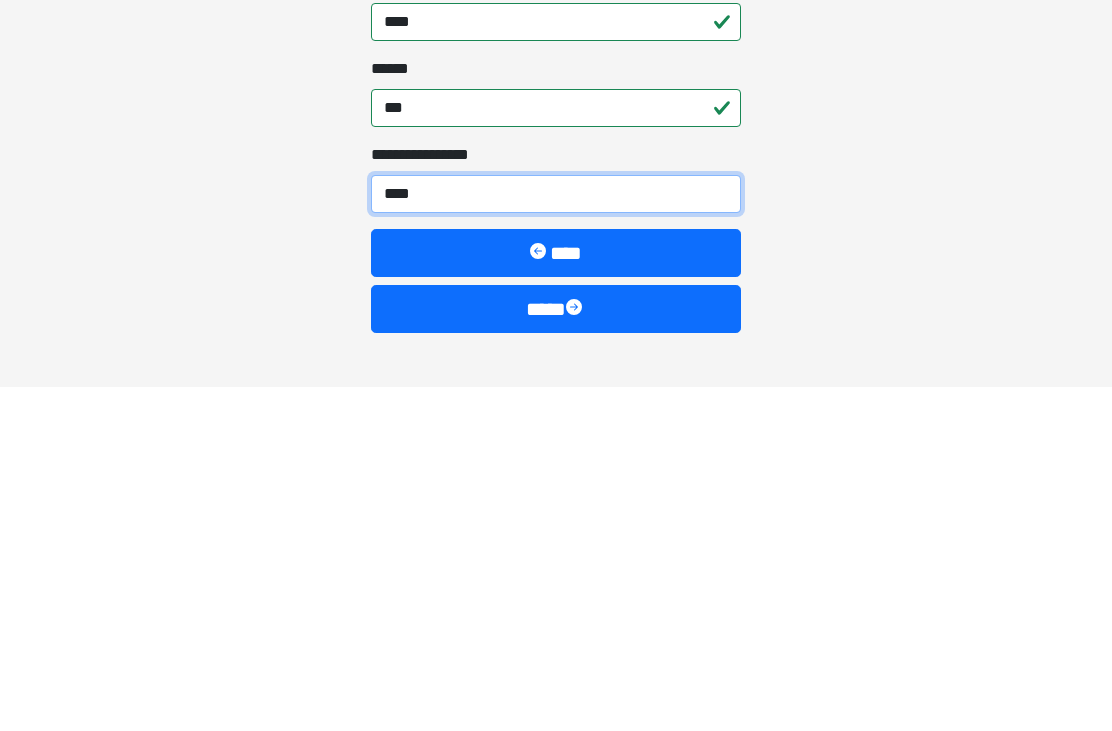 type on "*****" 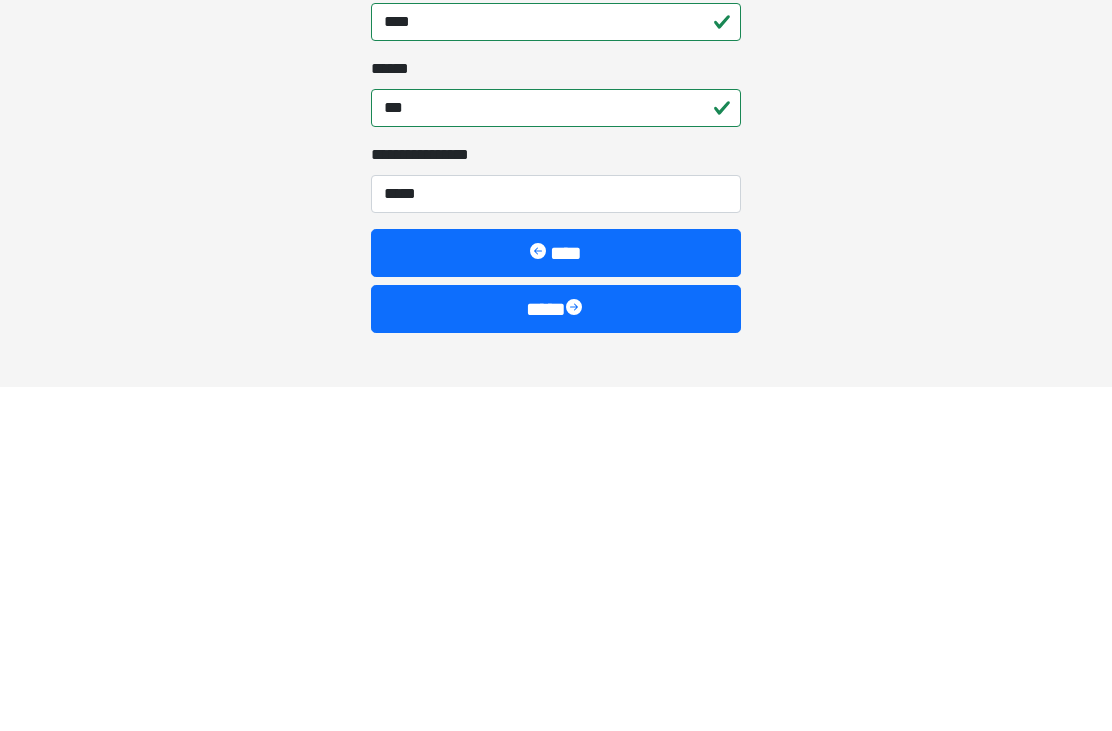 click on "****" at bounding box center [556, 653] 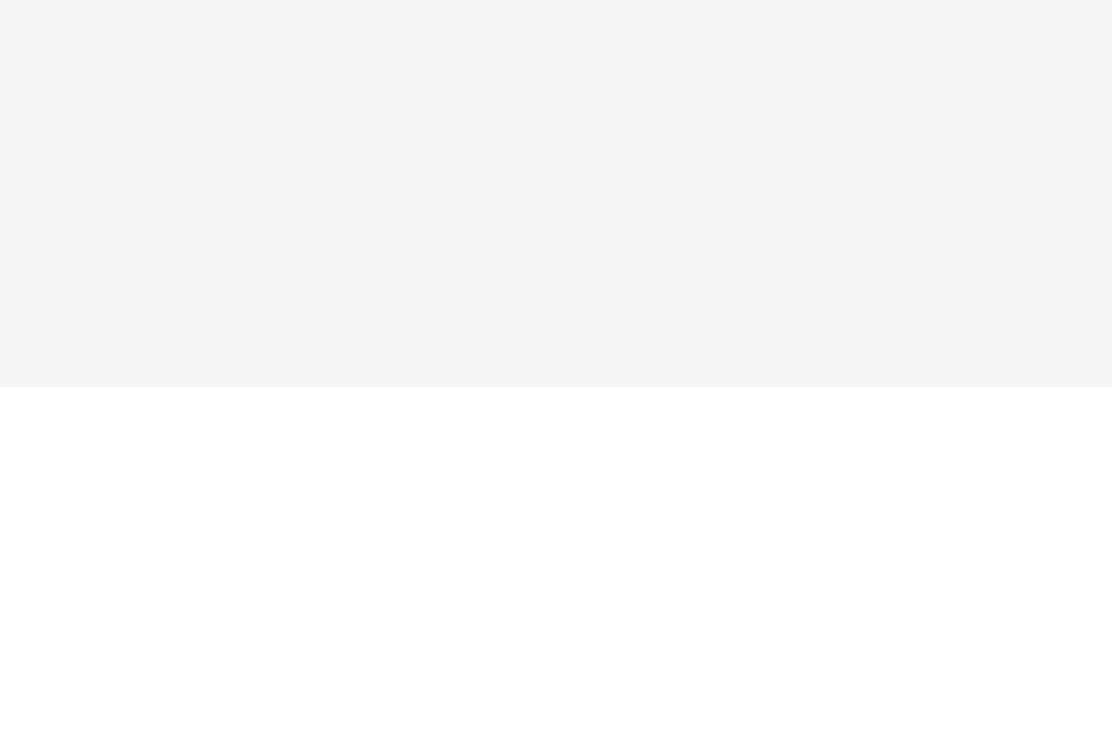 scroll, scrollTop: 0, scrollLeft: 0, axis: both 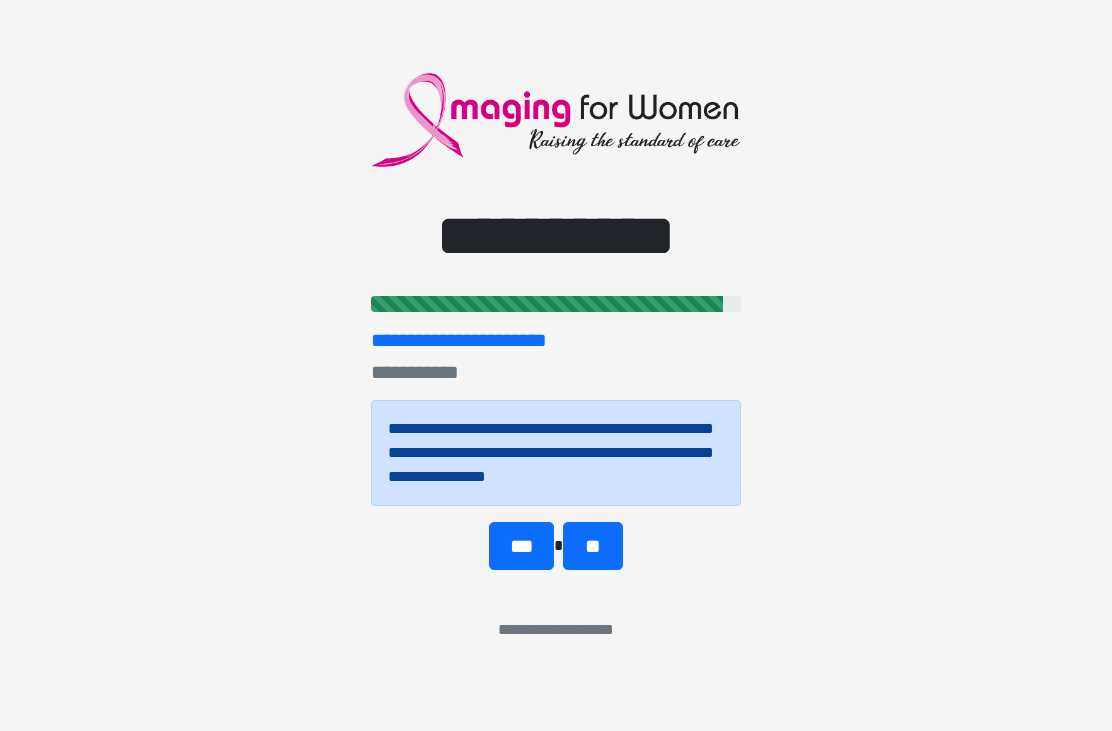 click on "**" at bounding box center [592, 546] 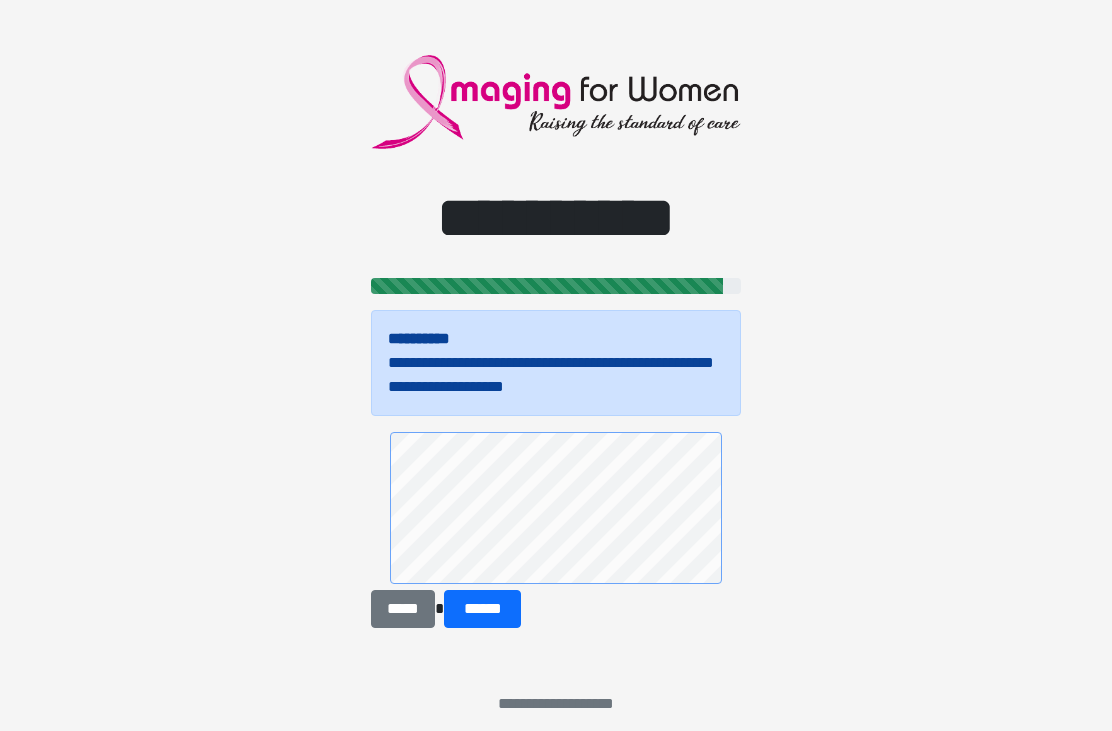 click on "******" at bounding box center (482, 609) 